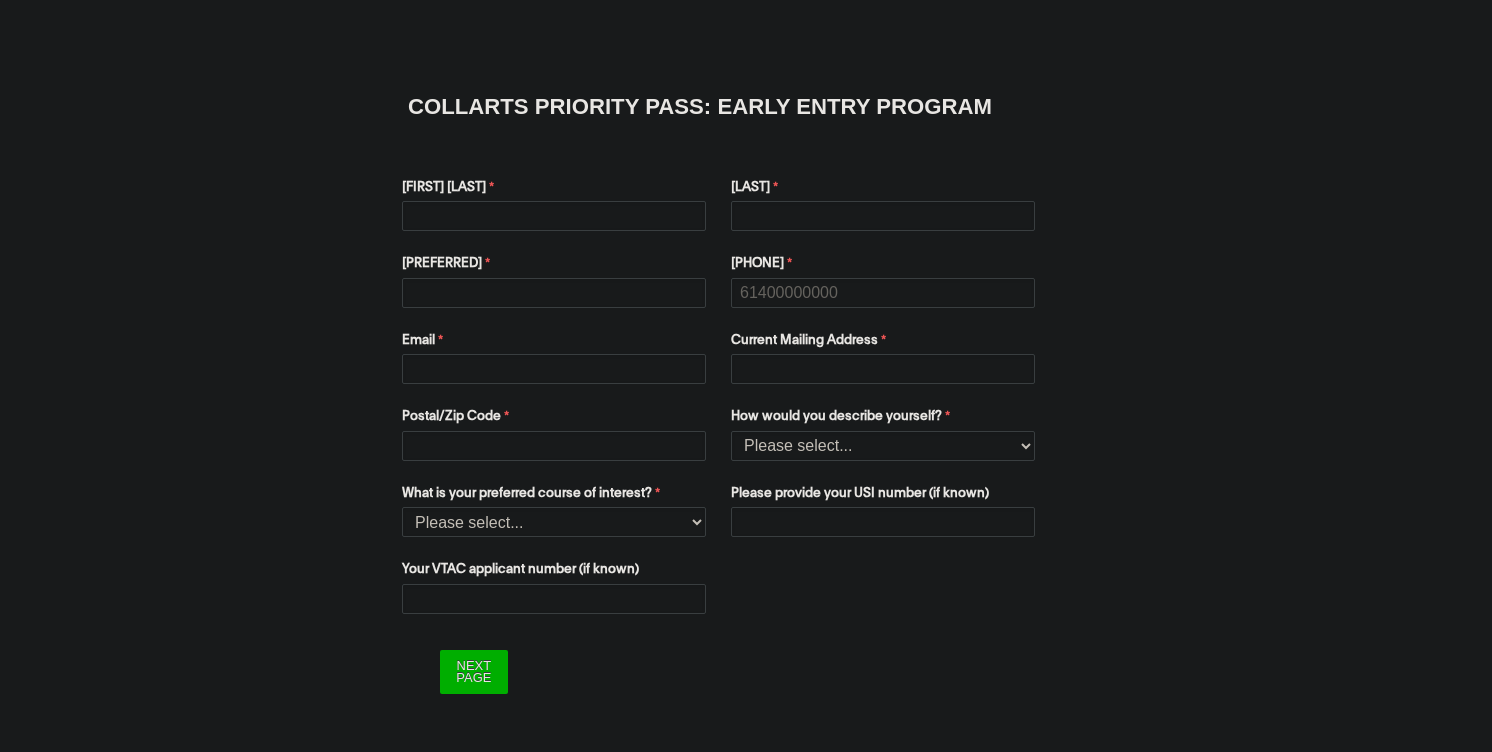 scroll, scrollTop: 0, scrollLeft: 0, axis: both 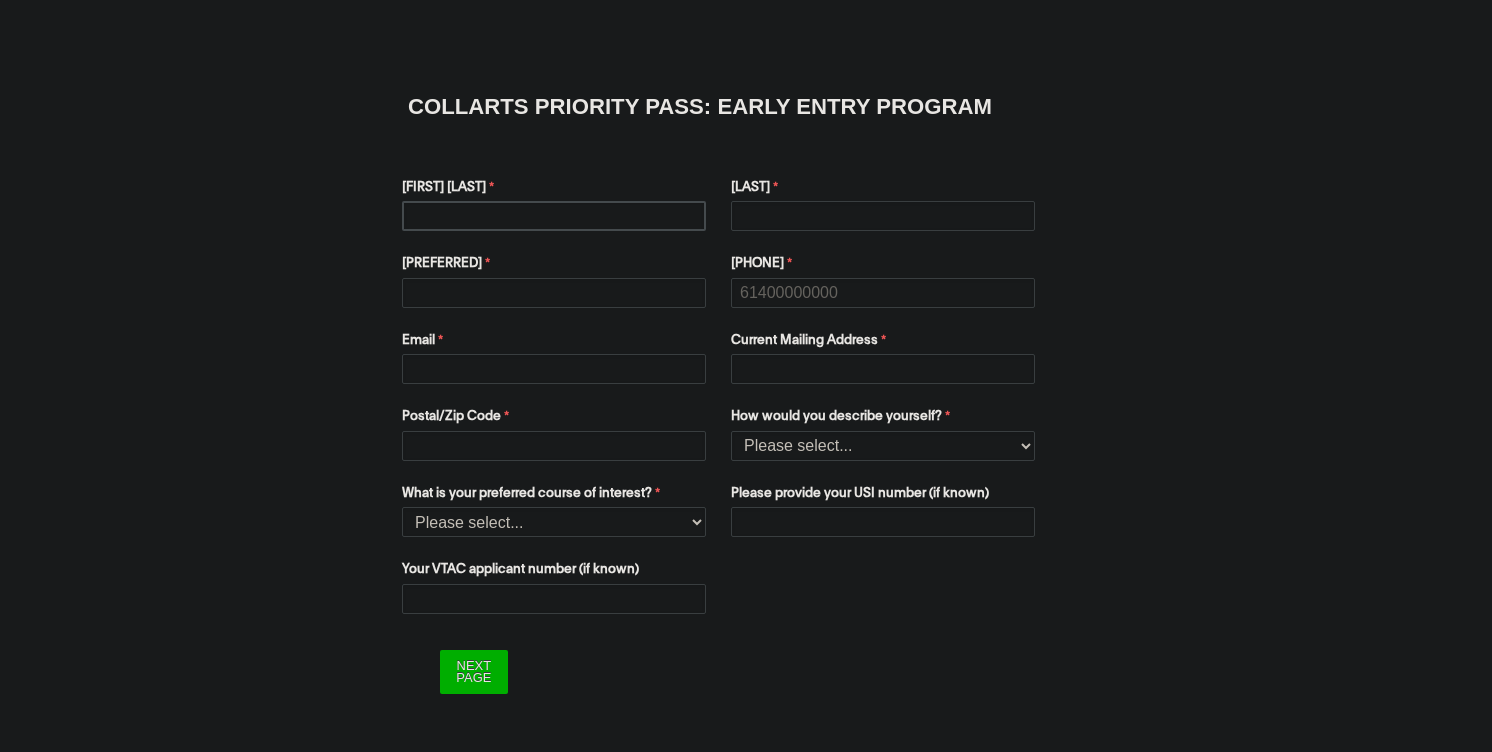 click on "[FIRST] [LAST]" at bounding box center (554, 216) 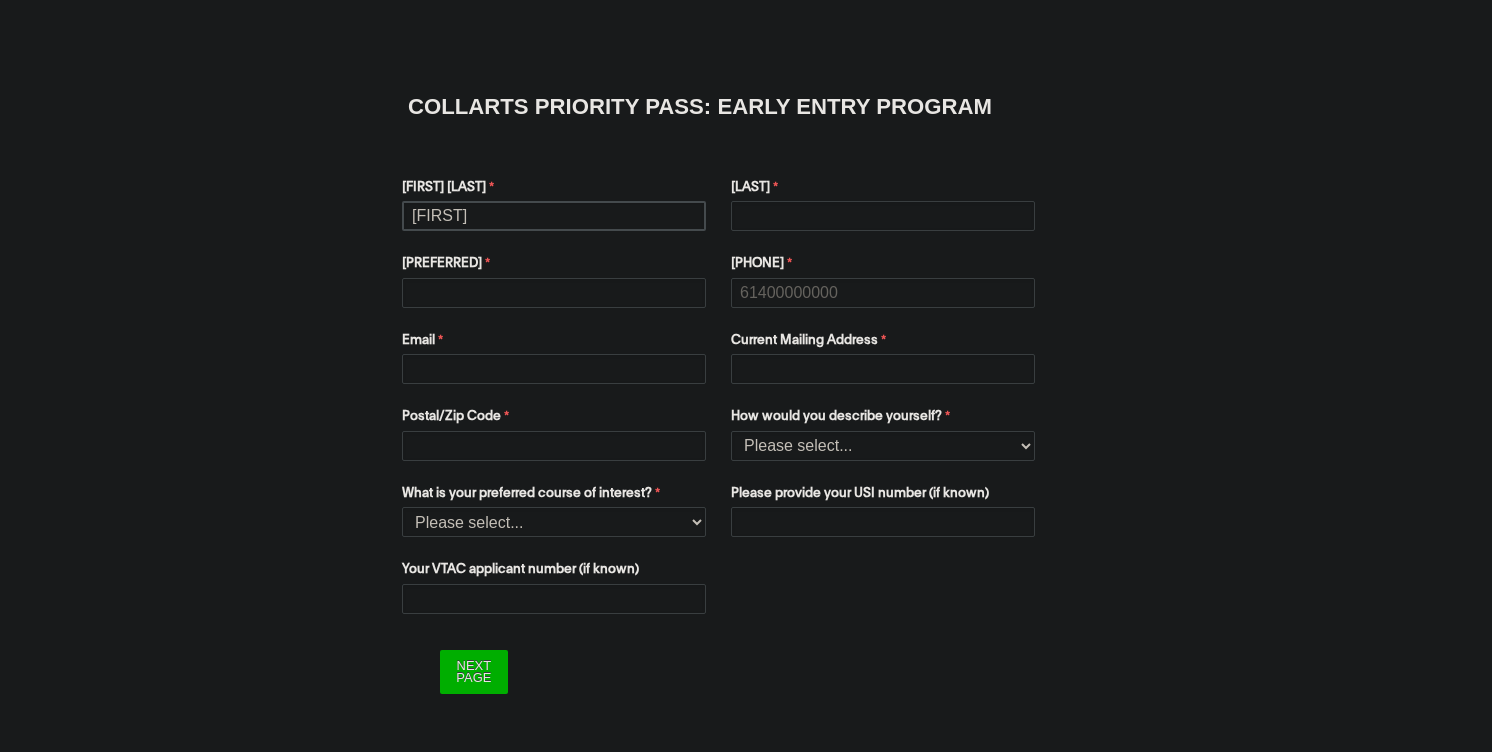 type on "[FIRST]" 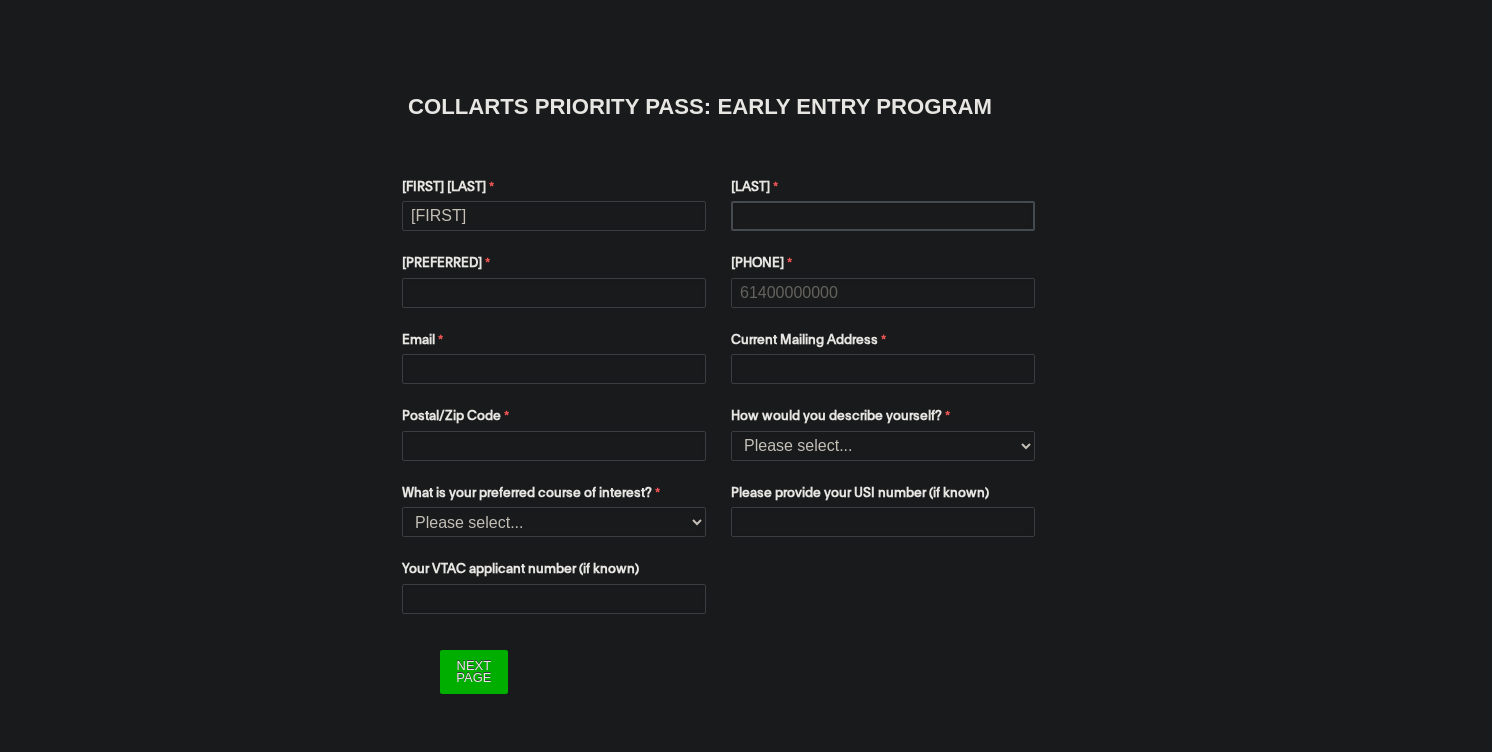 click on "[LAST]" at bounding box center (883, 216) 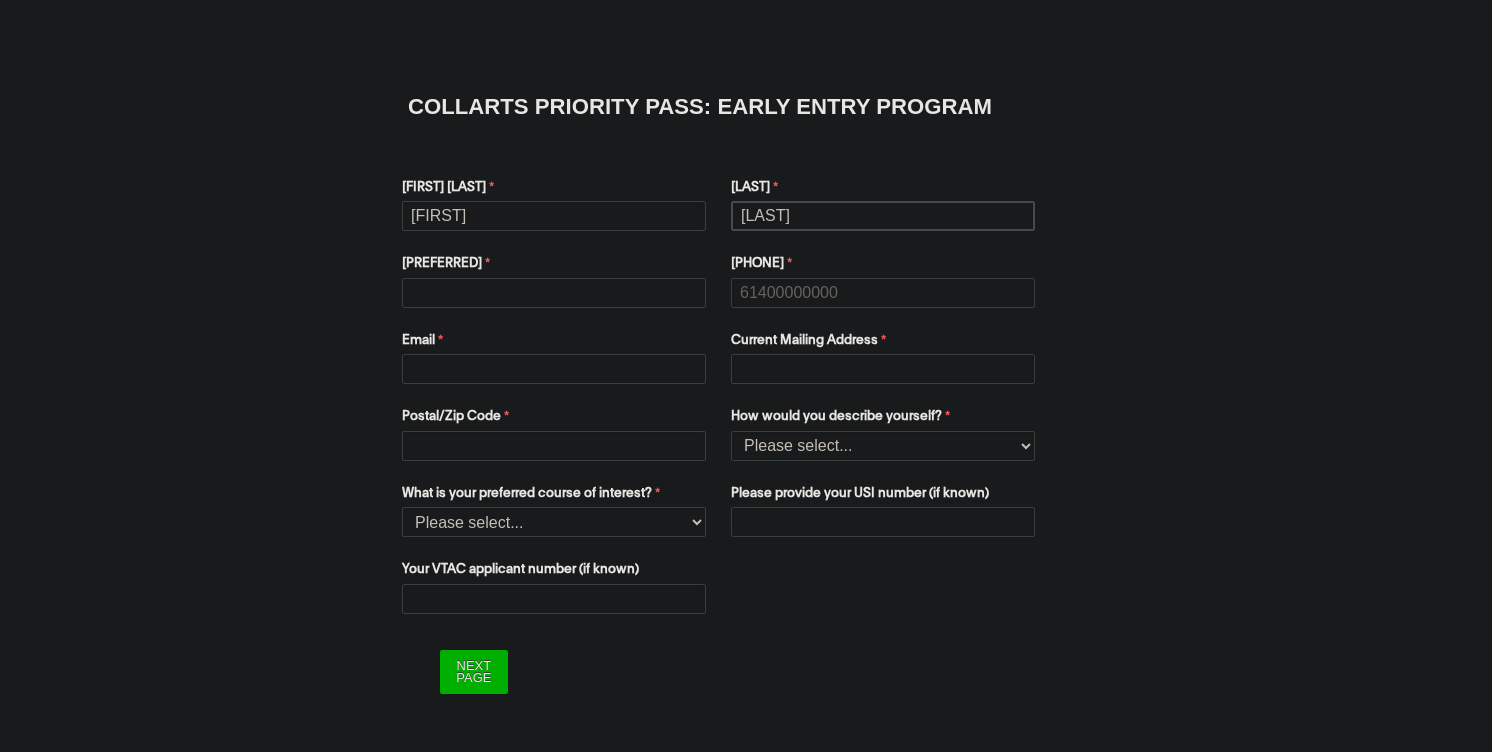 type on "[LAST]" 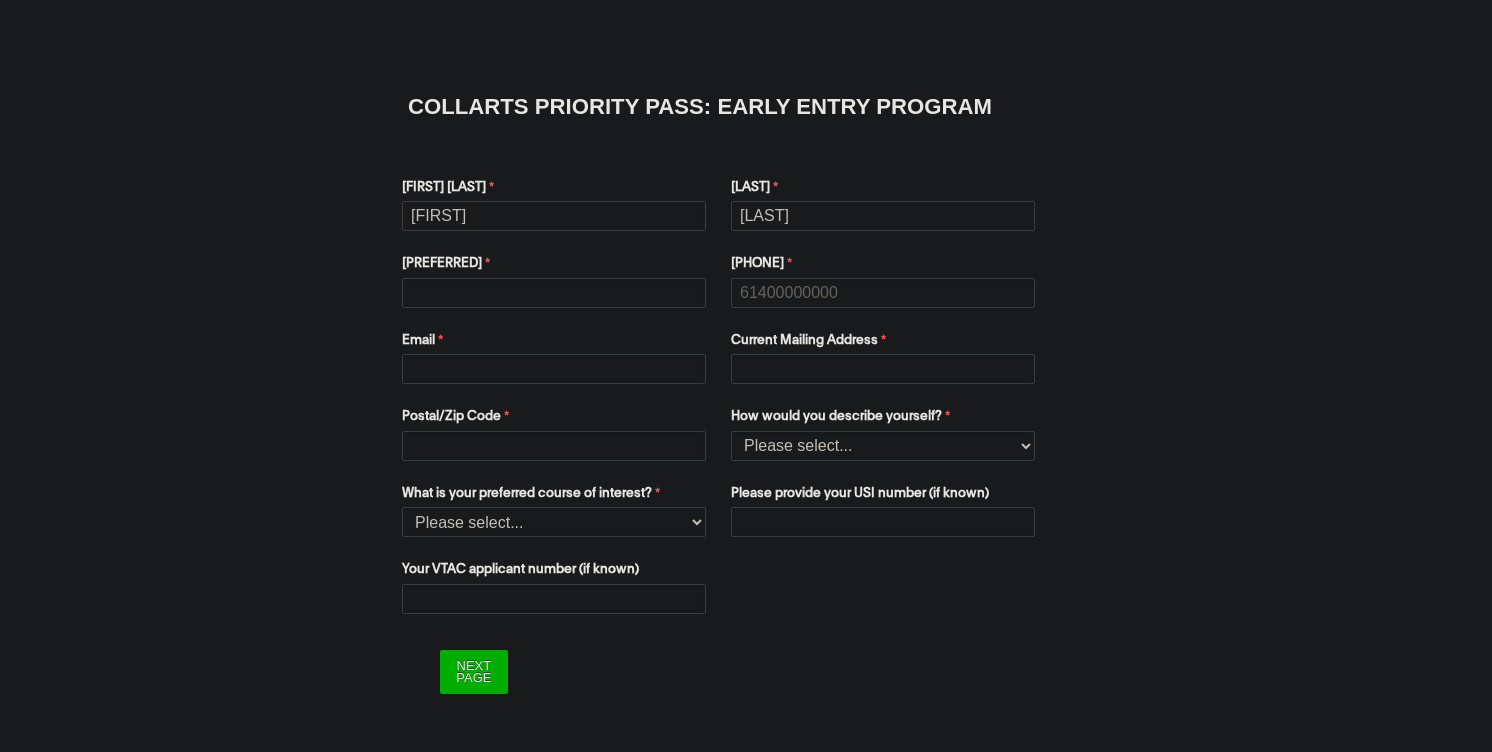 click on "[FIRST] [FIRST]
[LAST] [LAST]
[PREFERRED]
[PHONE]
[EMAIL]
[ADDRESS]
[POSTAL]
[DESCRIPTION]
[YEAR]" at bounding box center (746, 312) 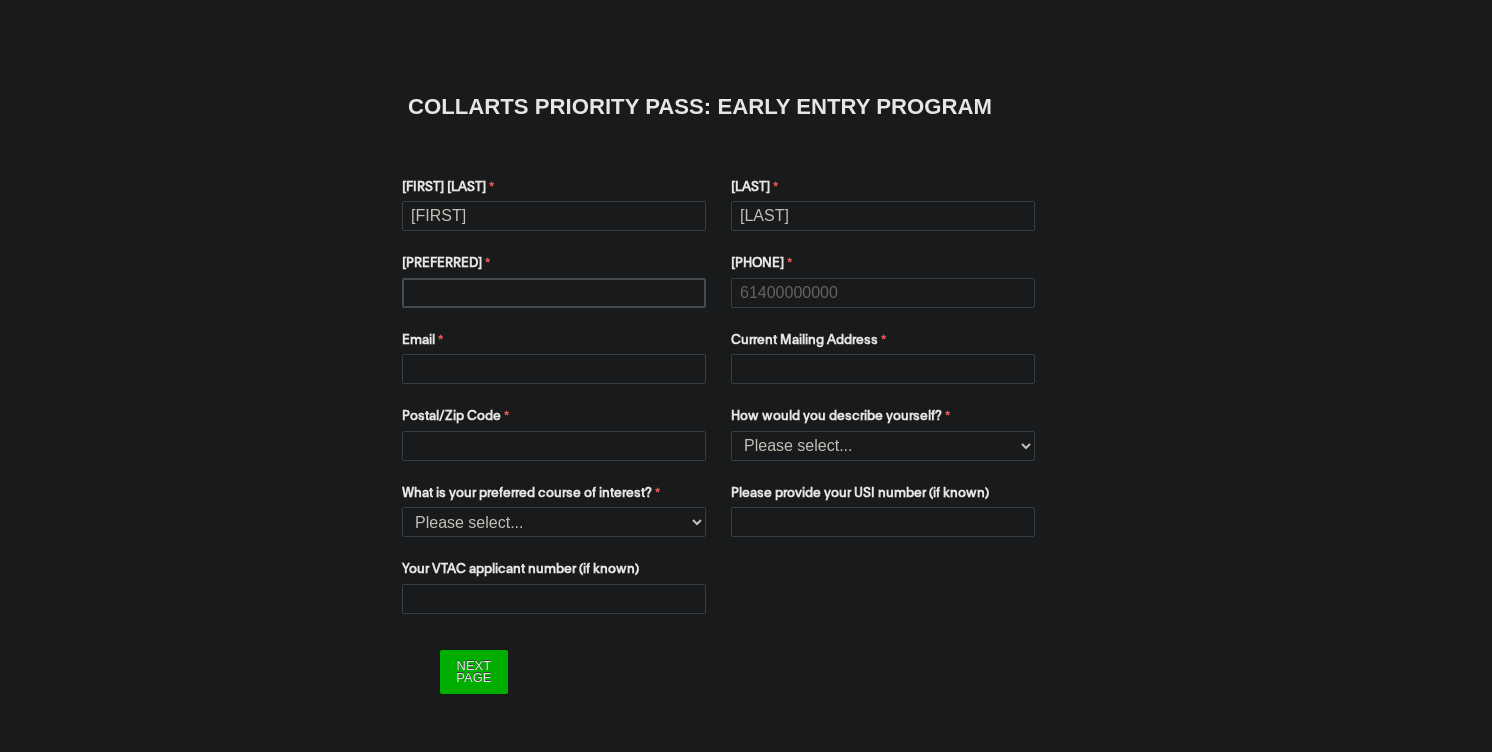 click on "[PREFERRED]" at bounding box center (554, 293) 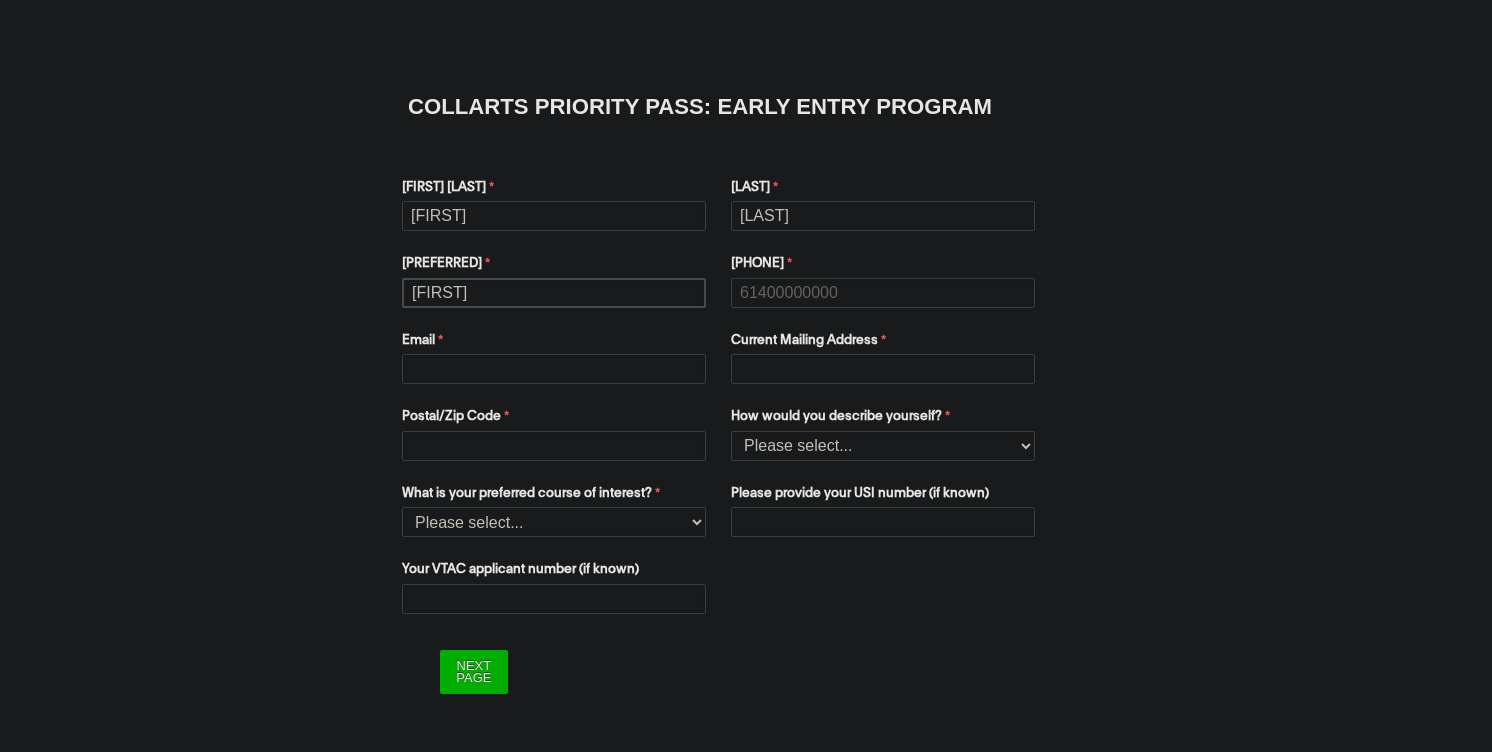 type on "[FIRST]" 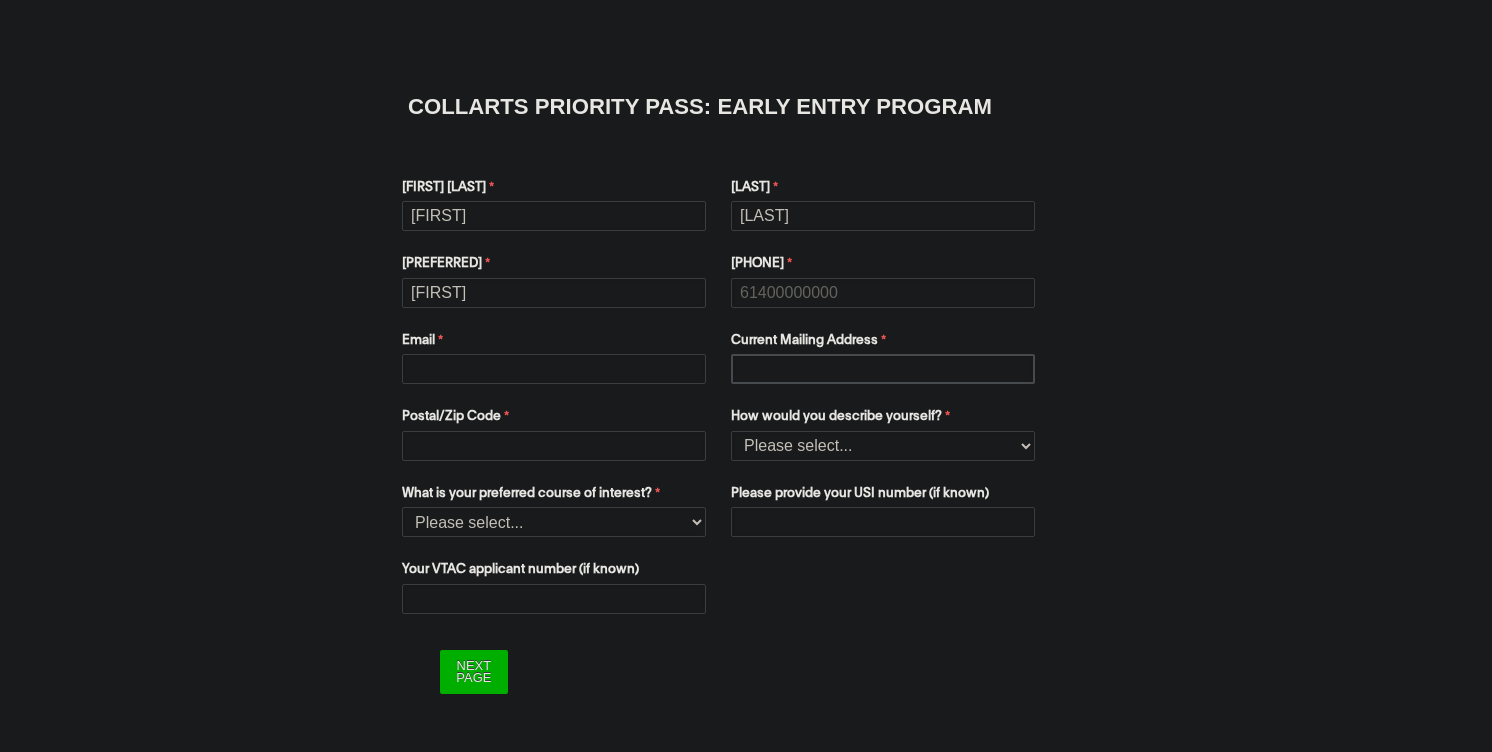 click on "Current Mailing Address" at bounding box center [883, 369] 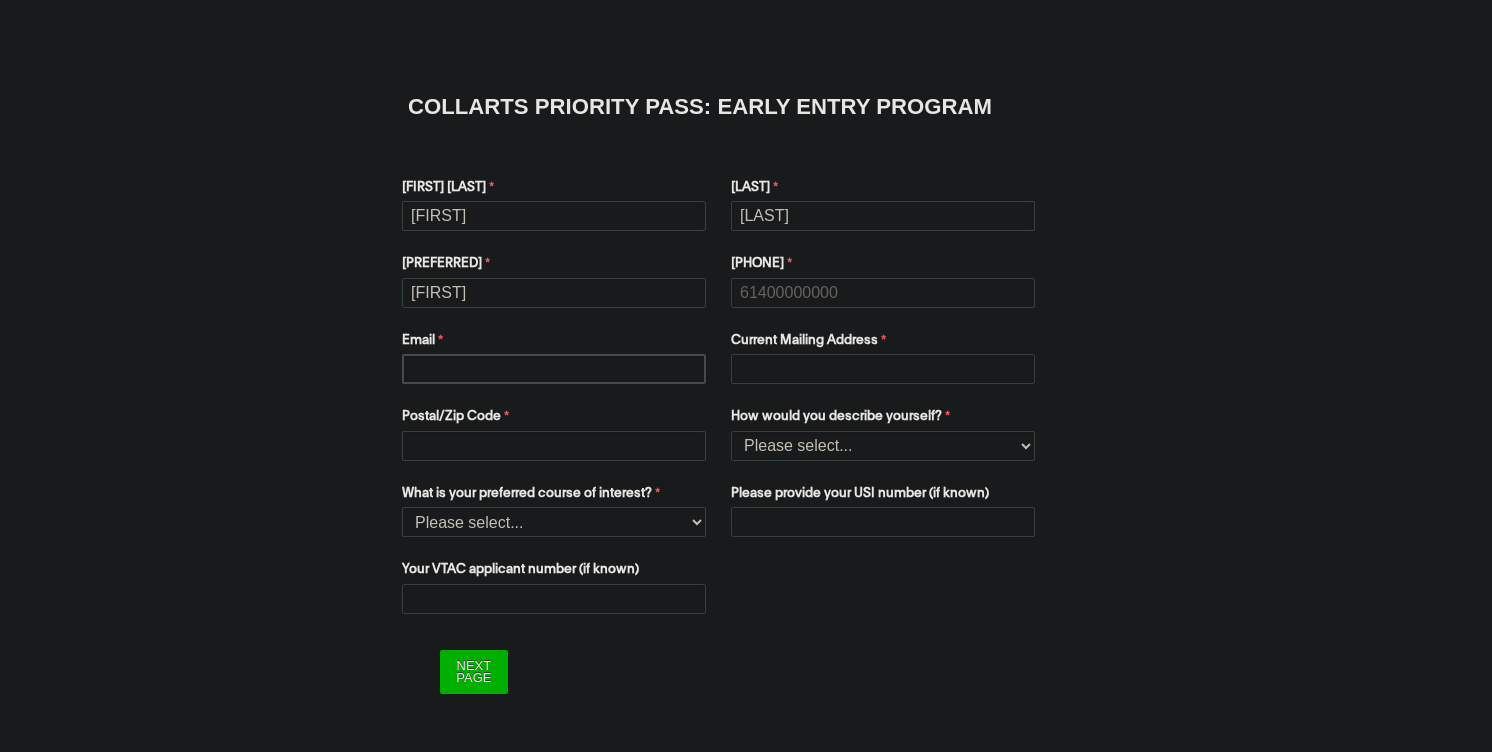click on "Email" at bounding box center (554, 369) 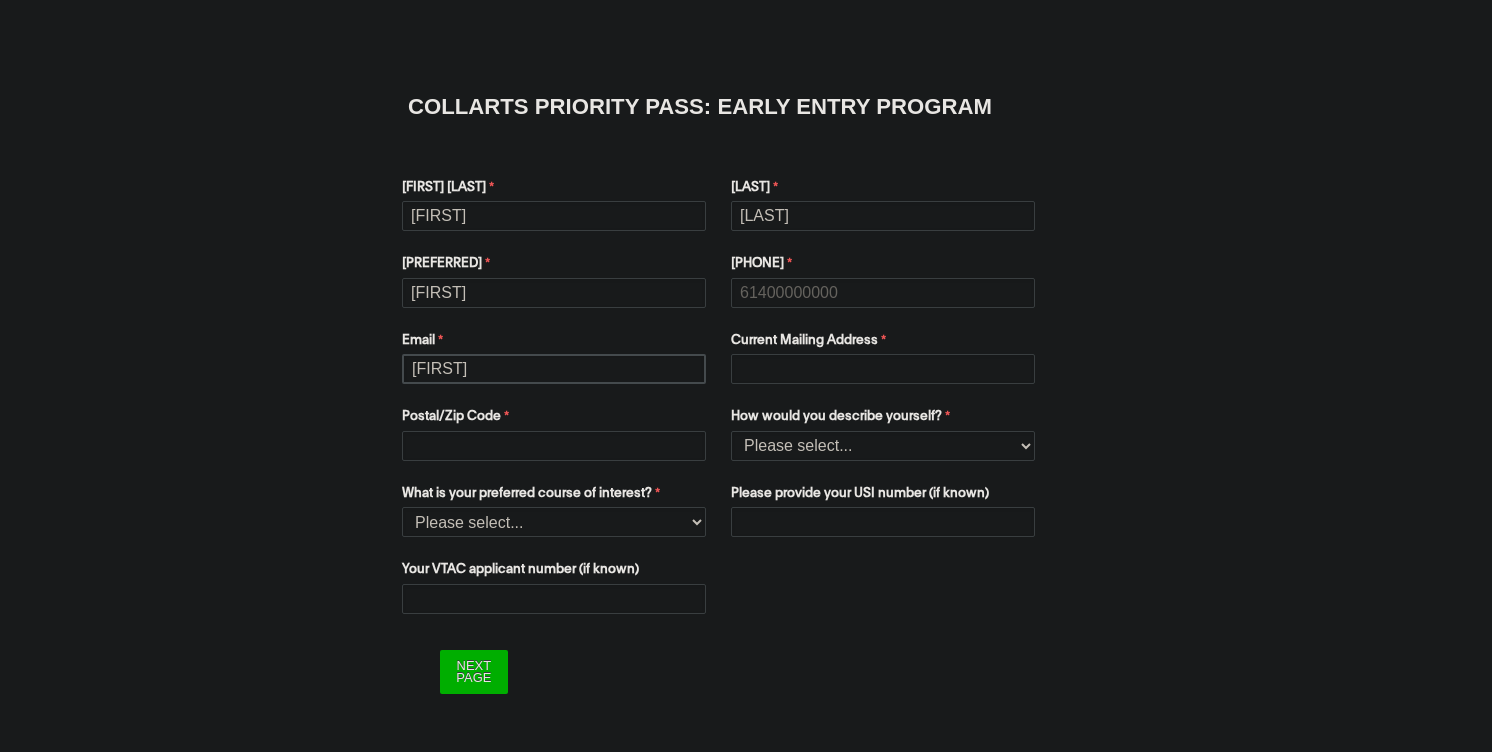 type on "[FIRST]" 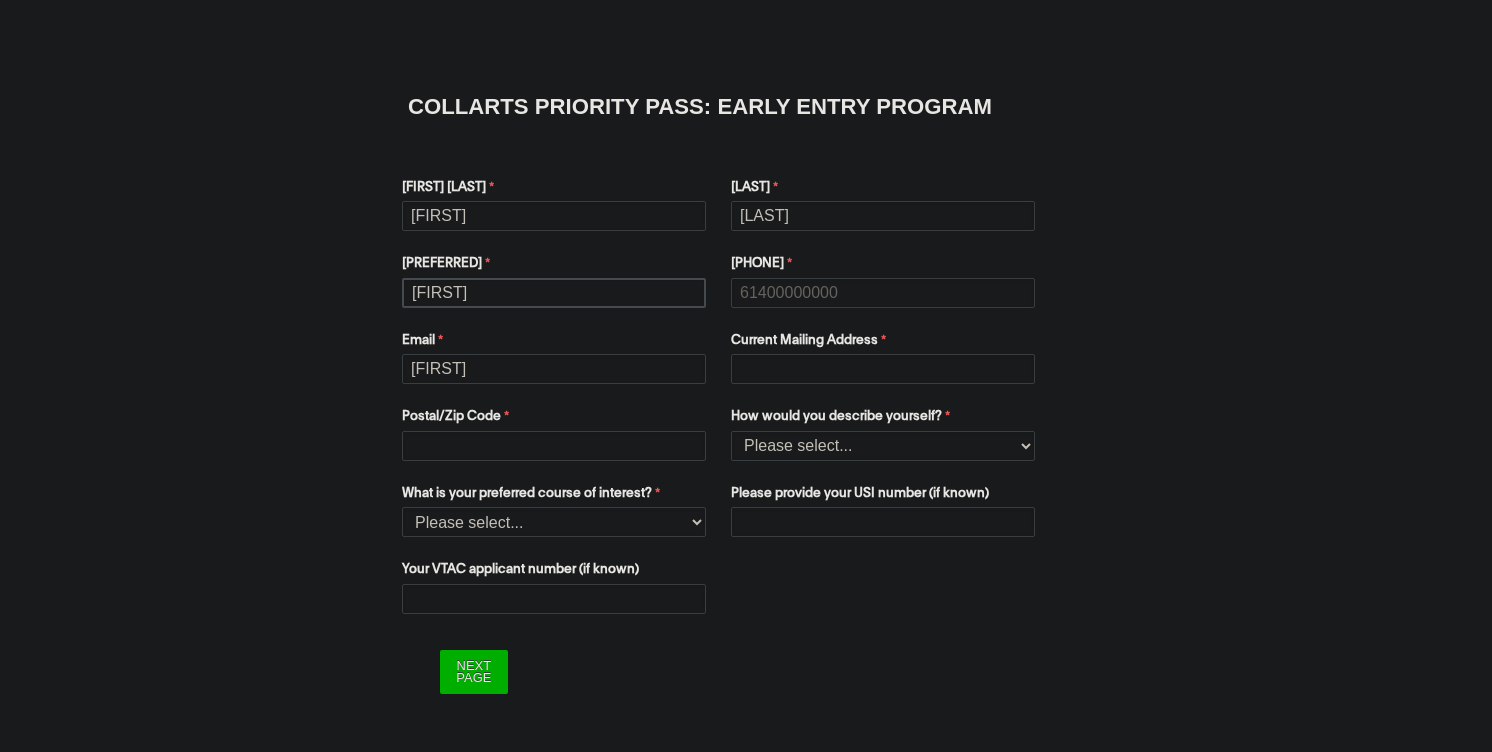 click on "[FIRST]" at bounding box center [554, 293] 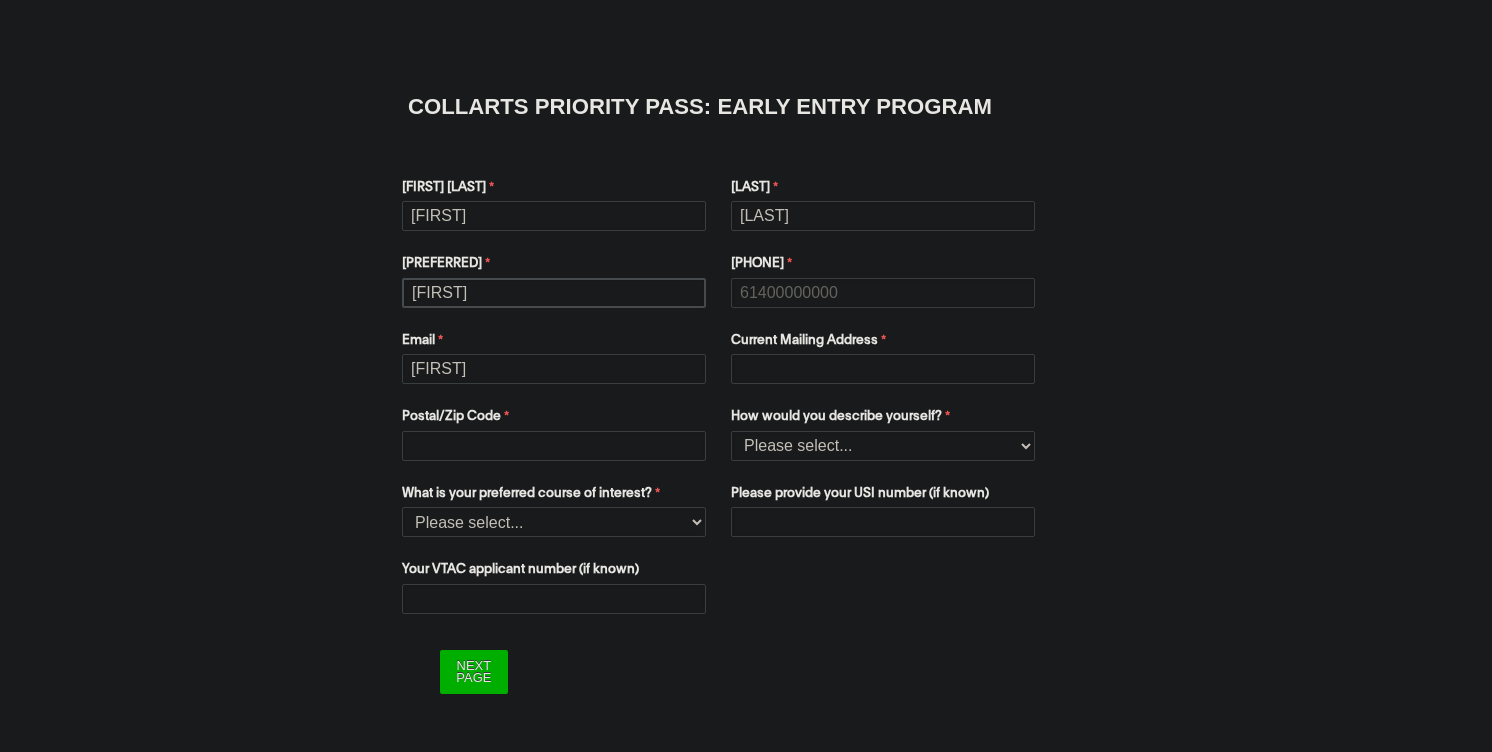 type on "[FIRST]" 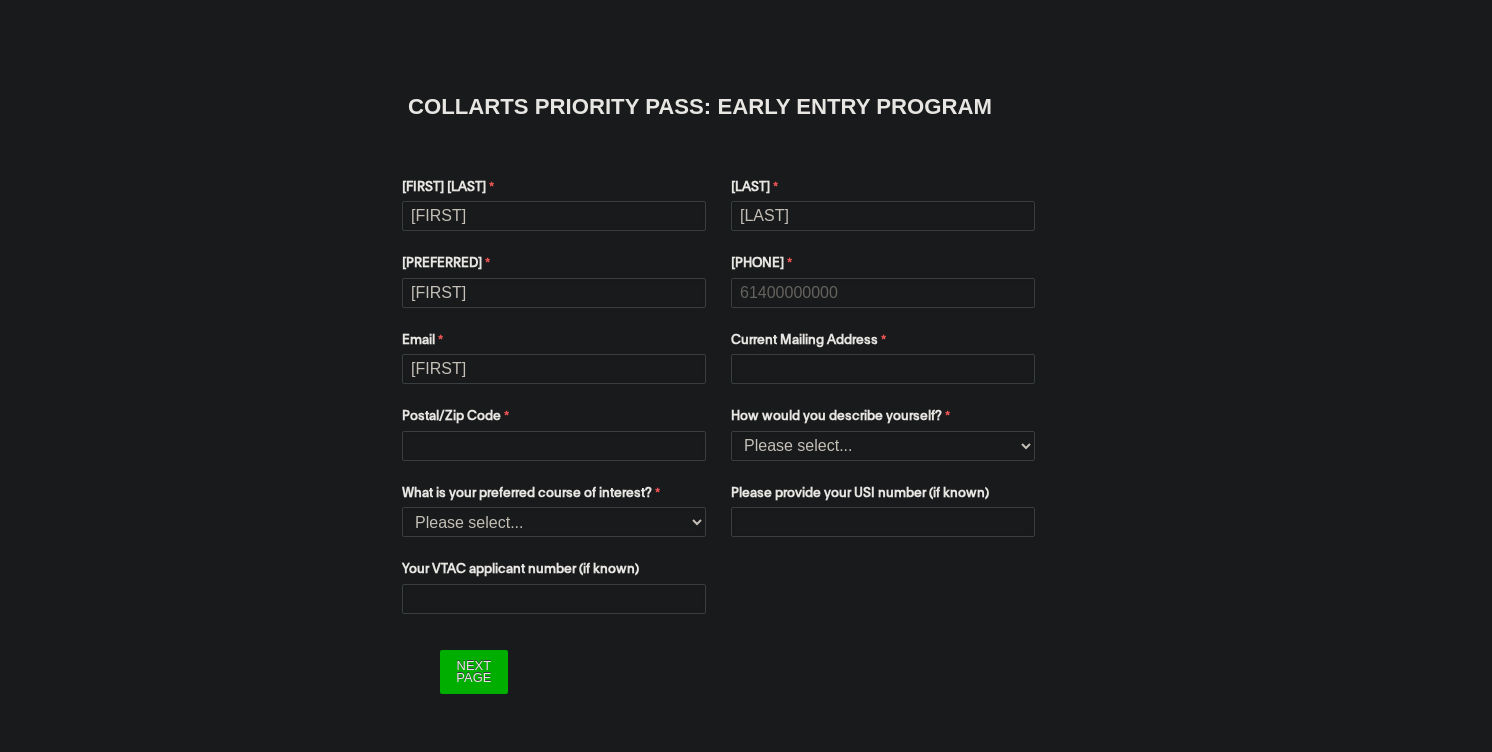 click on "Email" at bounding box center [556, 343] 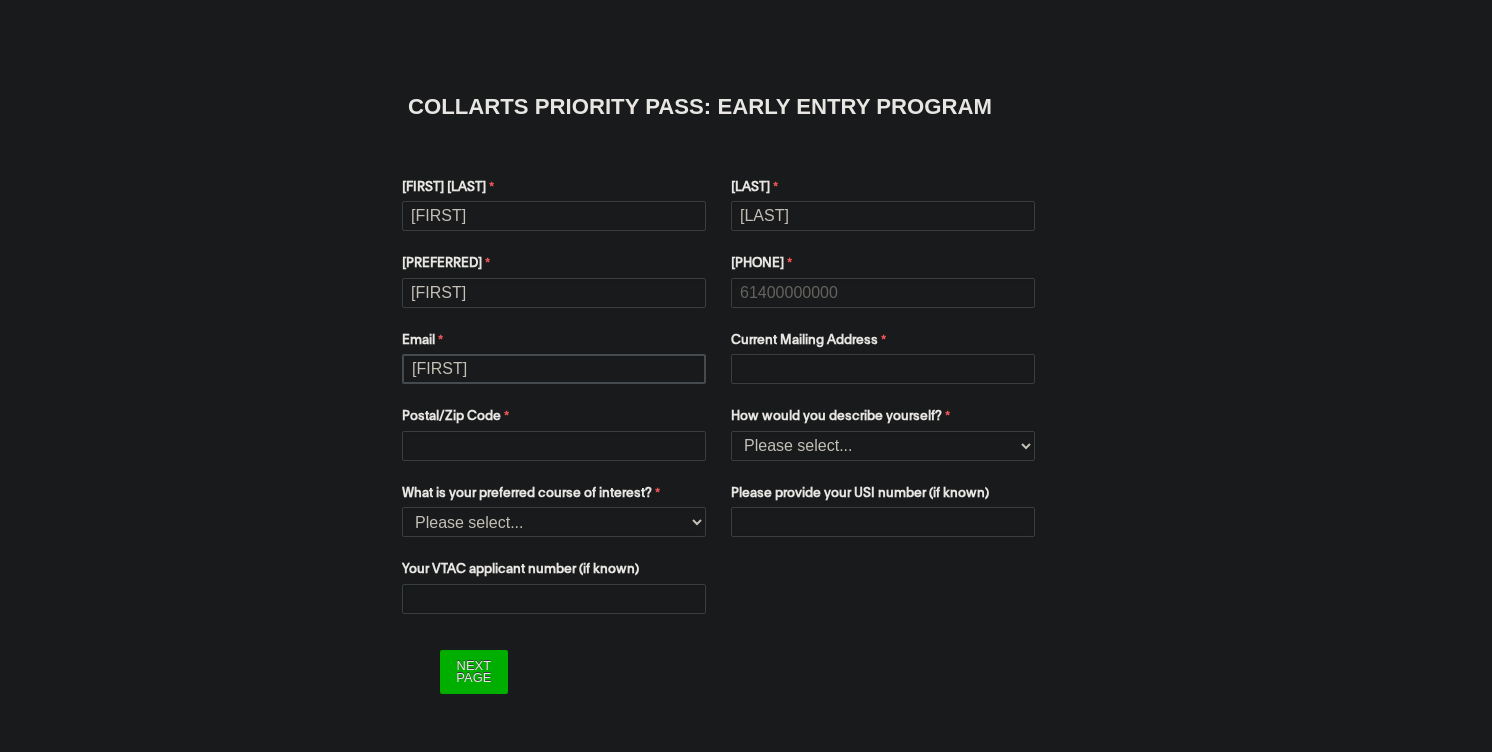 click on "[FIRST]" at bounding box center [554, 369] 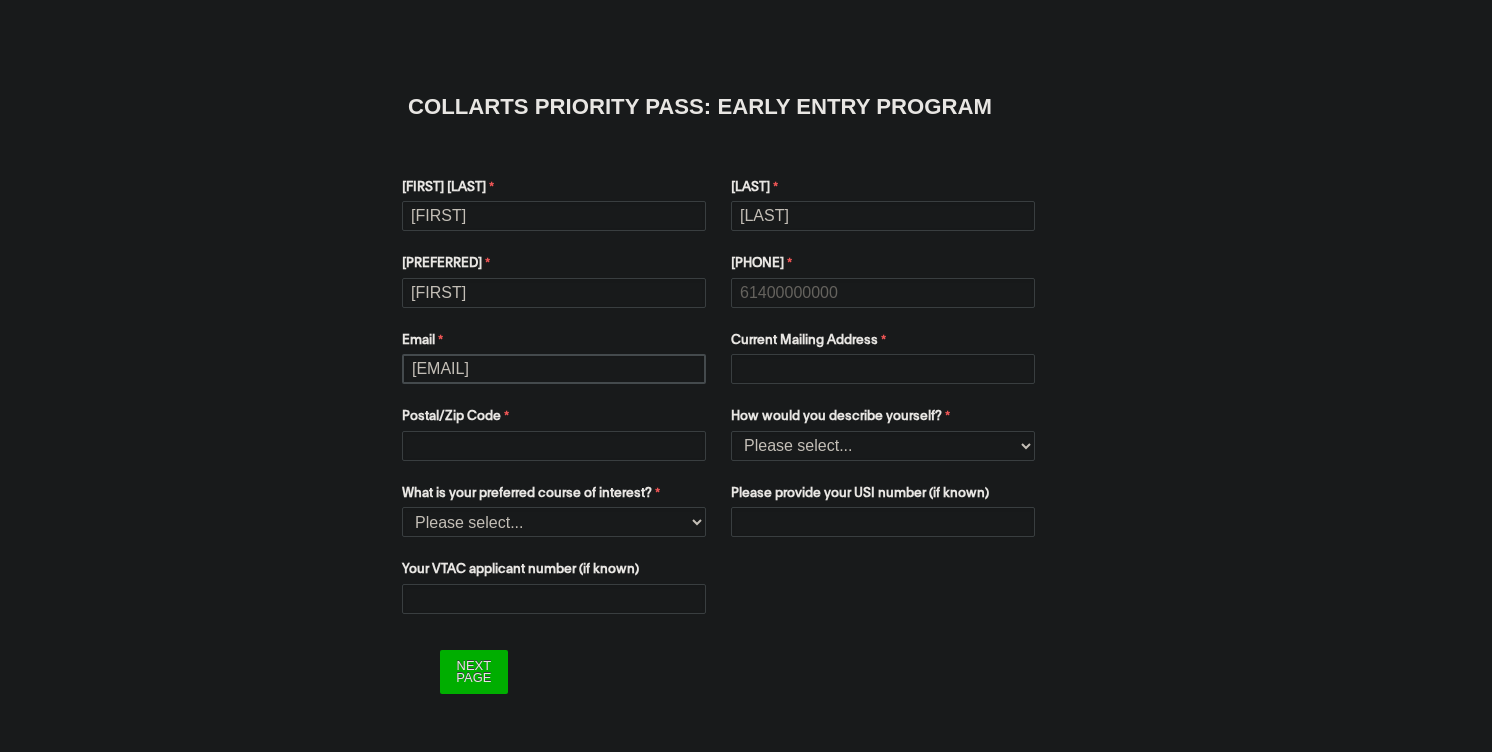 type on "[EMAIL]" 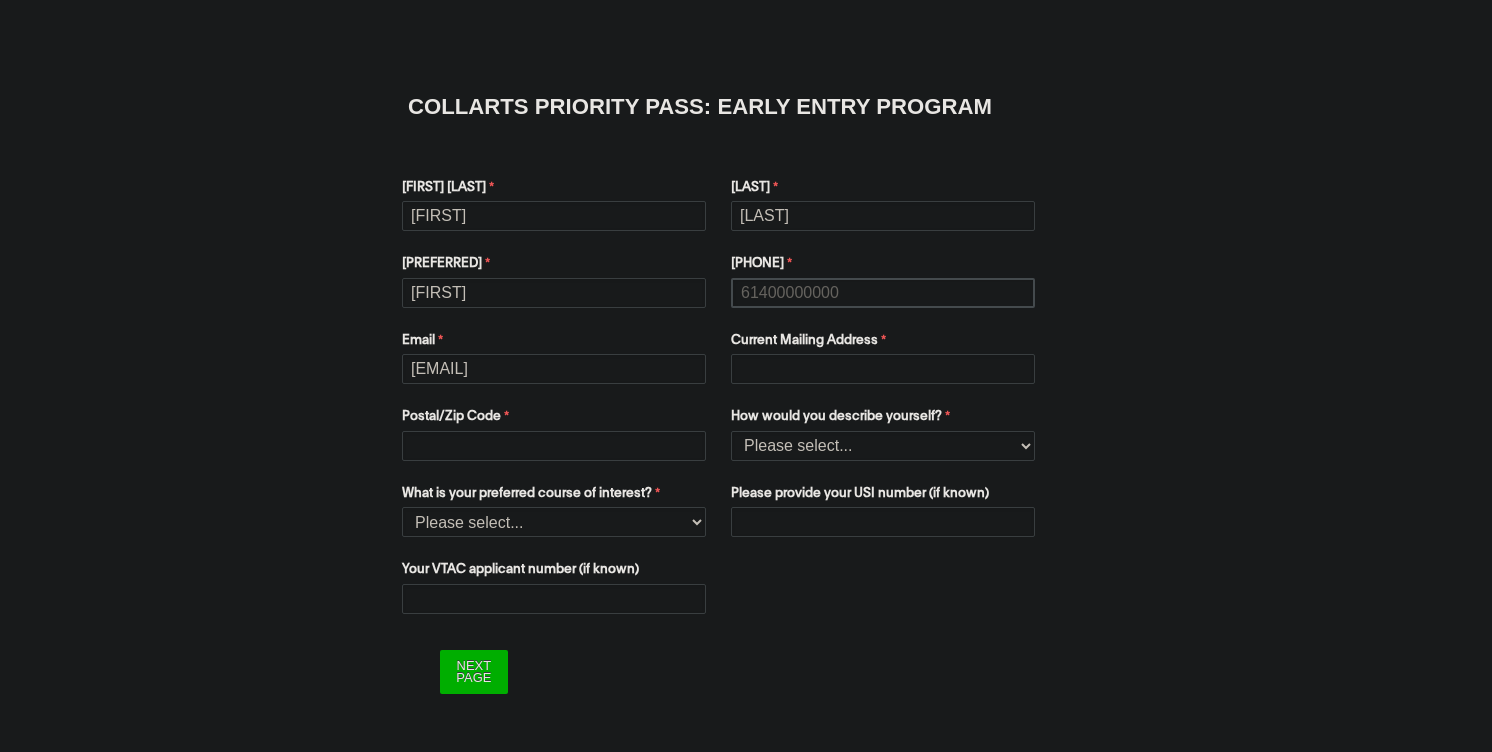 click on "[PHONE]" at bounding box center (883, 293) 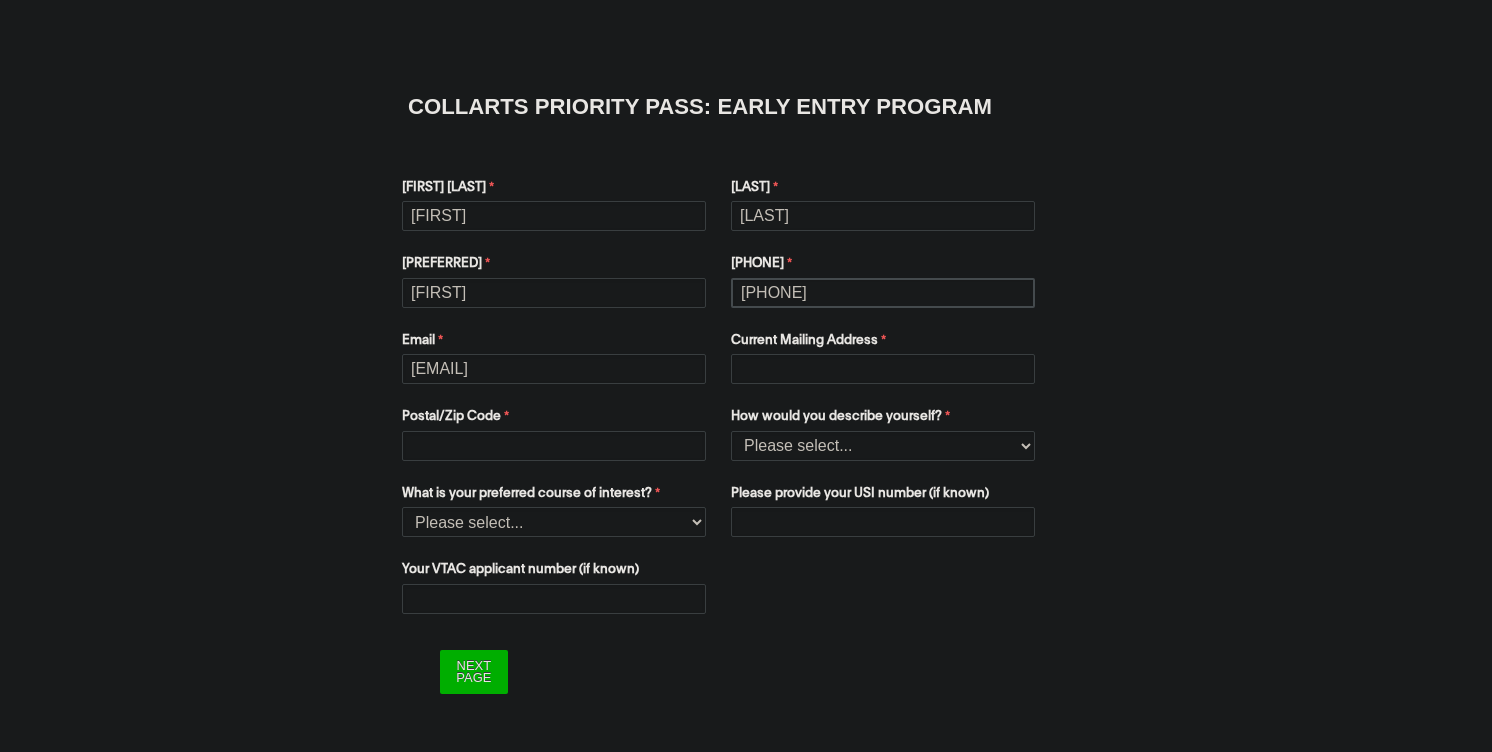 type on "[PHONE]" 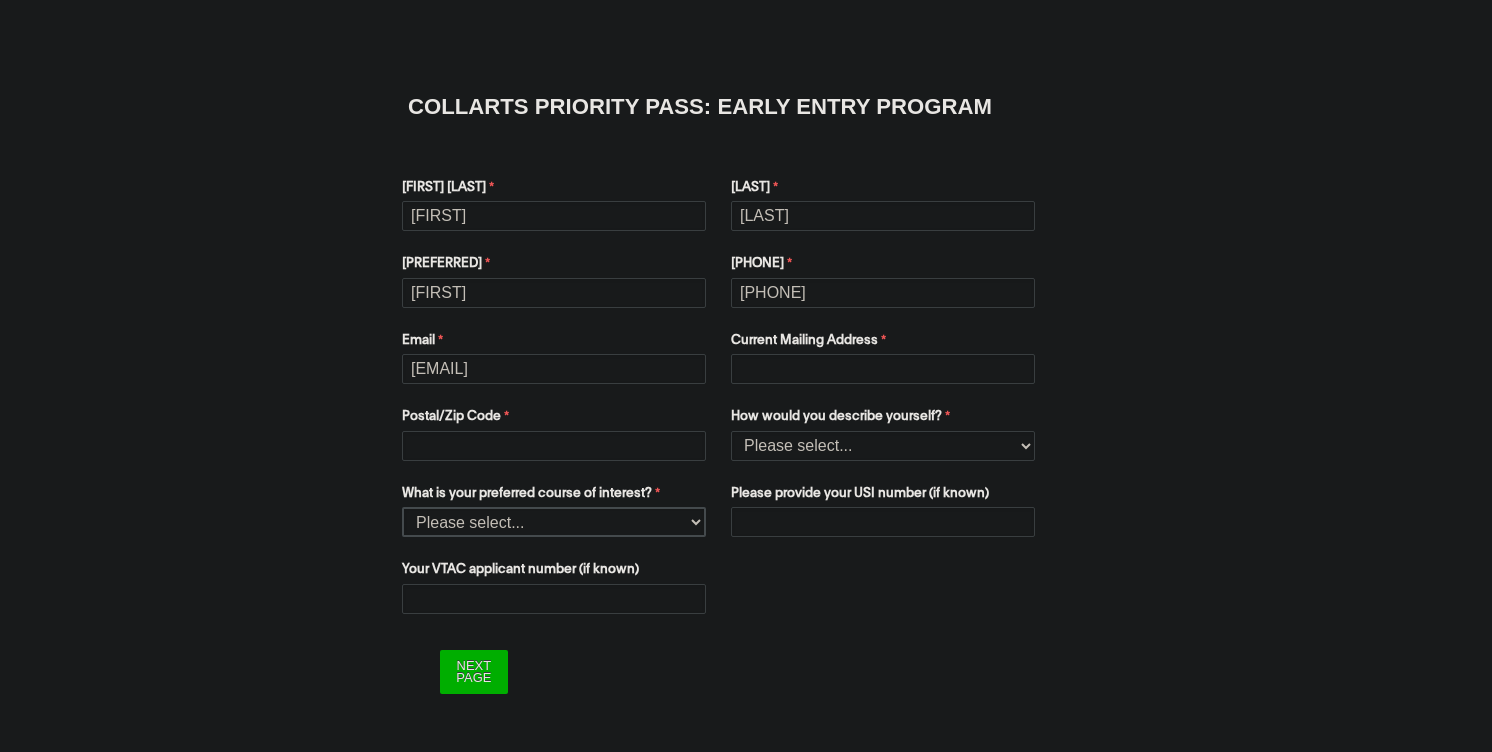 click on "Please select...
2D Animation
Acting
Audio Engineering
Comedy
Digital & Social Media
Entertainment Journalism
Entertainment Management
Event Management
Fashion & Sustainability
Fashion Marketing - Buying and Retail Management
Fashion Marketing - Branding and Communication
Double Degree: Fashion Marketing/Fashion & Sustainability Double Degree
Game Design
Graphic & Digital Design
Interior Design
Music Performance
Music Production
Photography
Screen & Media
Stage Management
Writing & Directing" at bounding box center [554, 522] 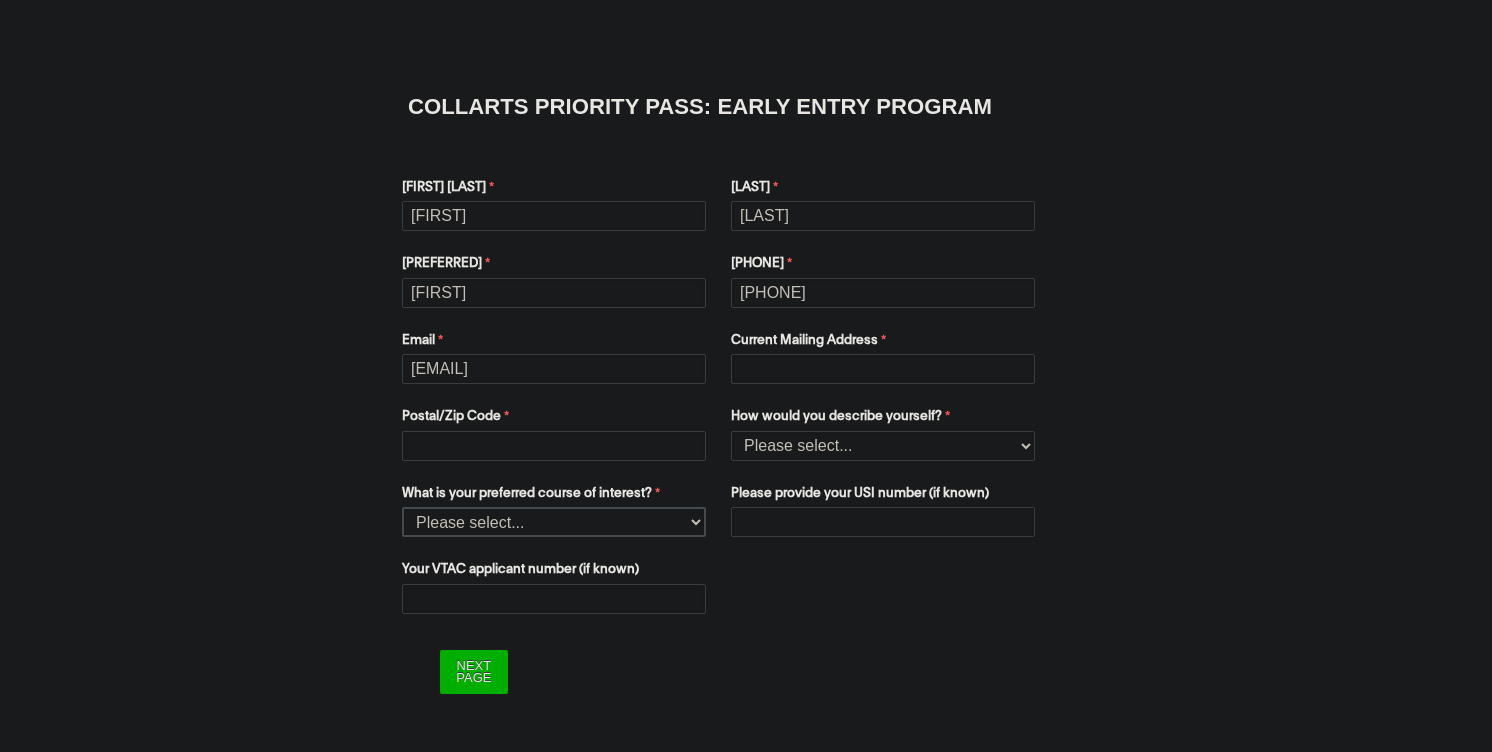 select on "tfa_1223" 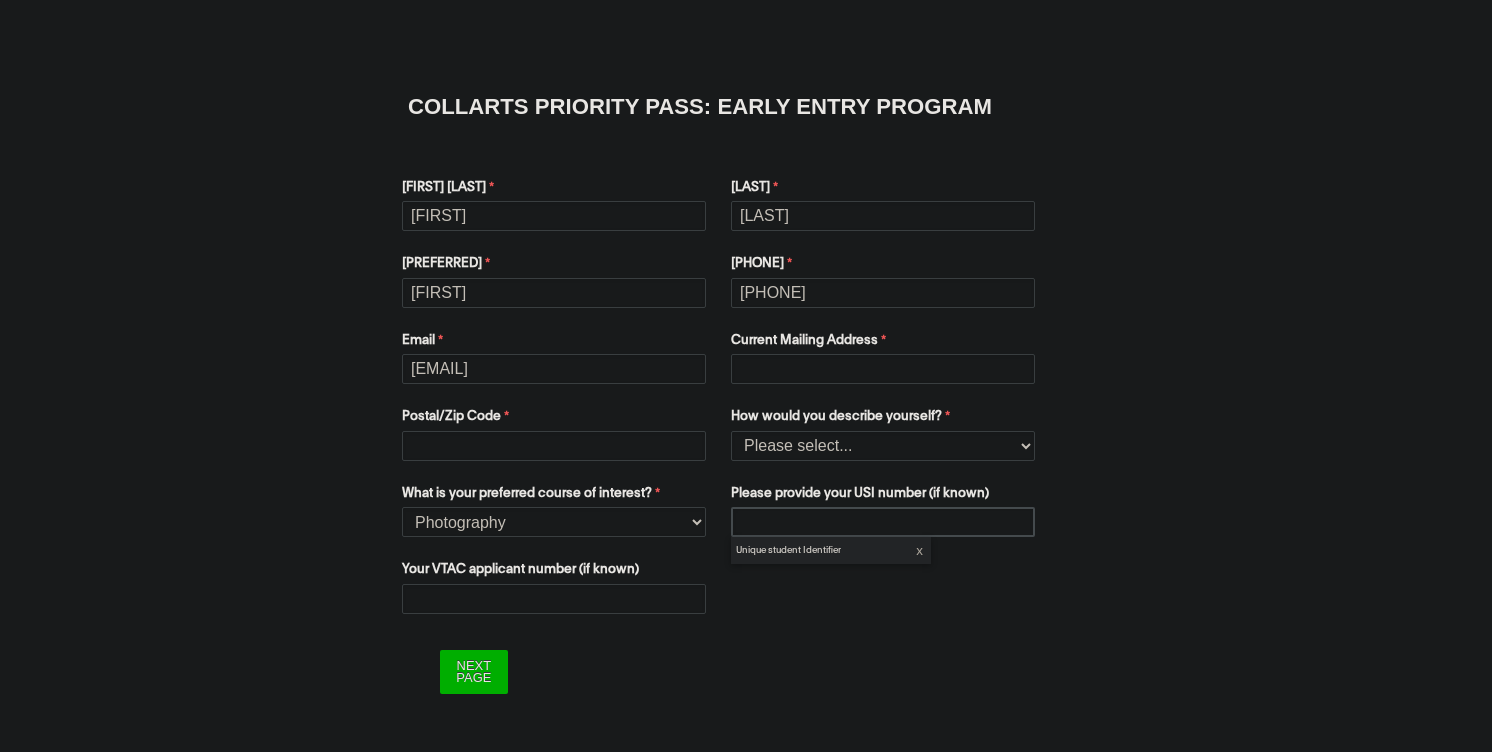 click on "Please provide your USI number (if known)" at bounding box center (883, 522) 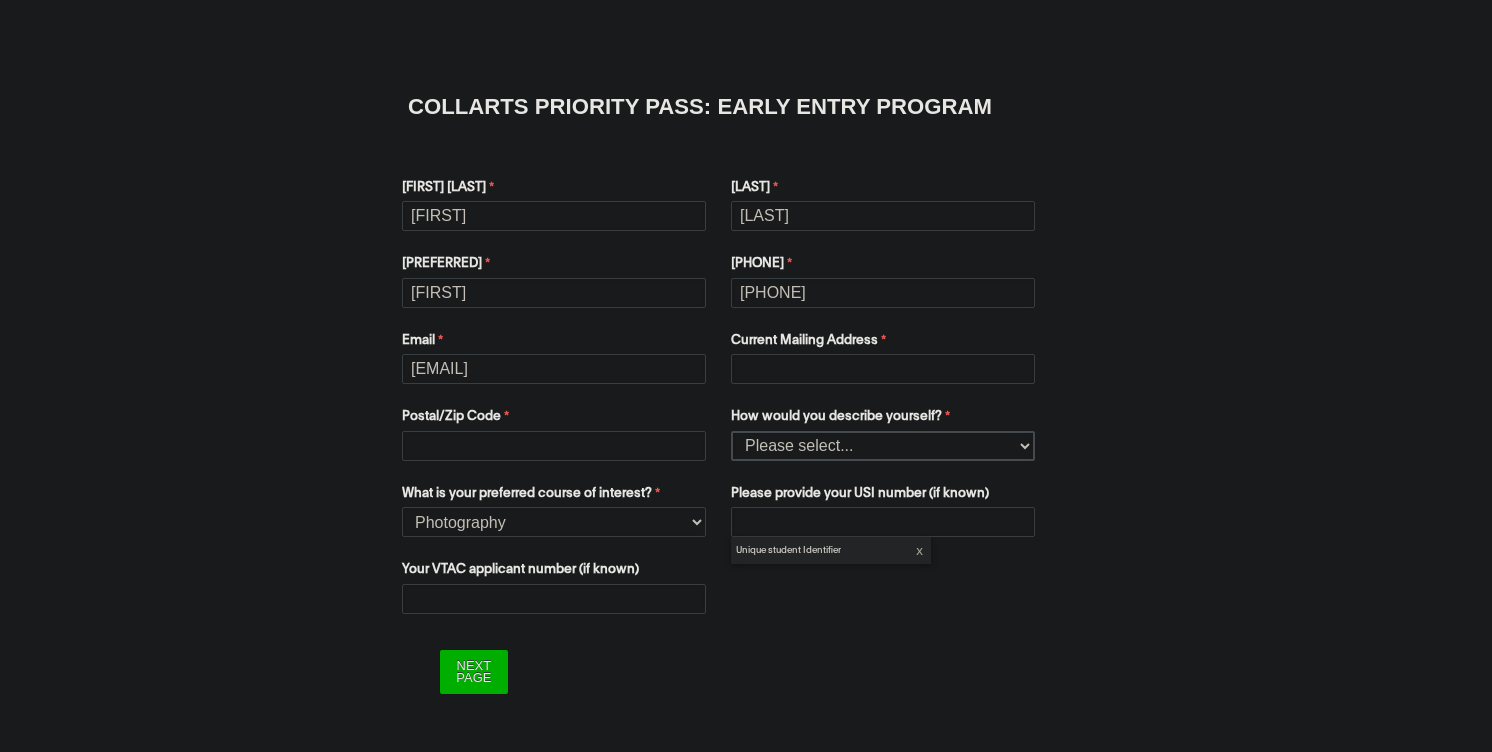 click on "Please select...
I’m currently in Year 12
I've completed Year 12 and took a gap year" at bounding box center [883, 446] 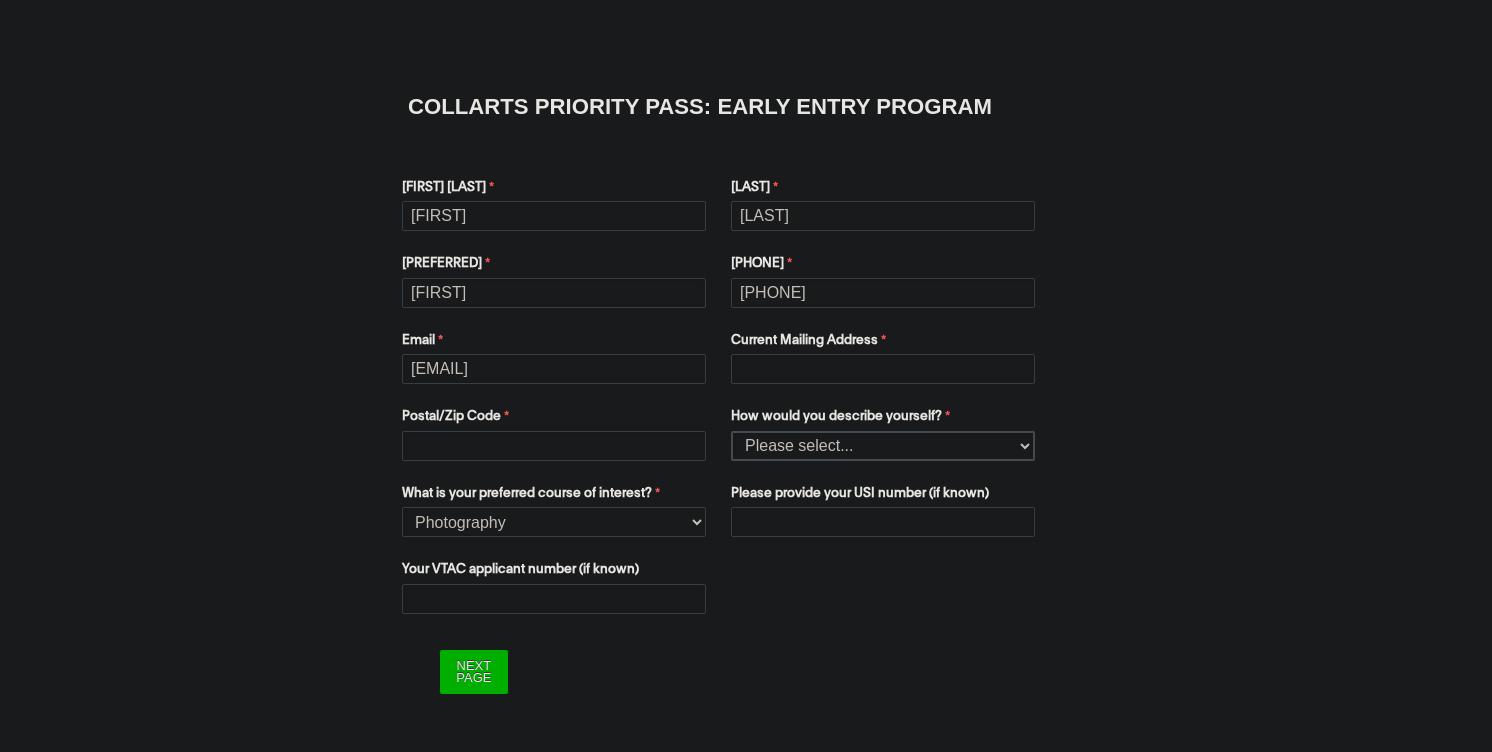 select on "tfa_158" 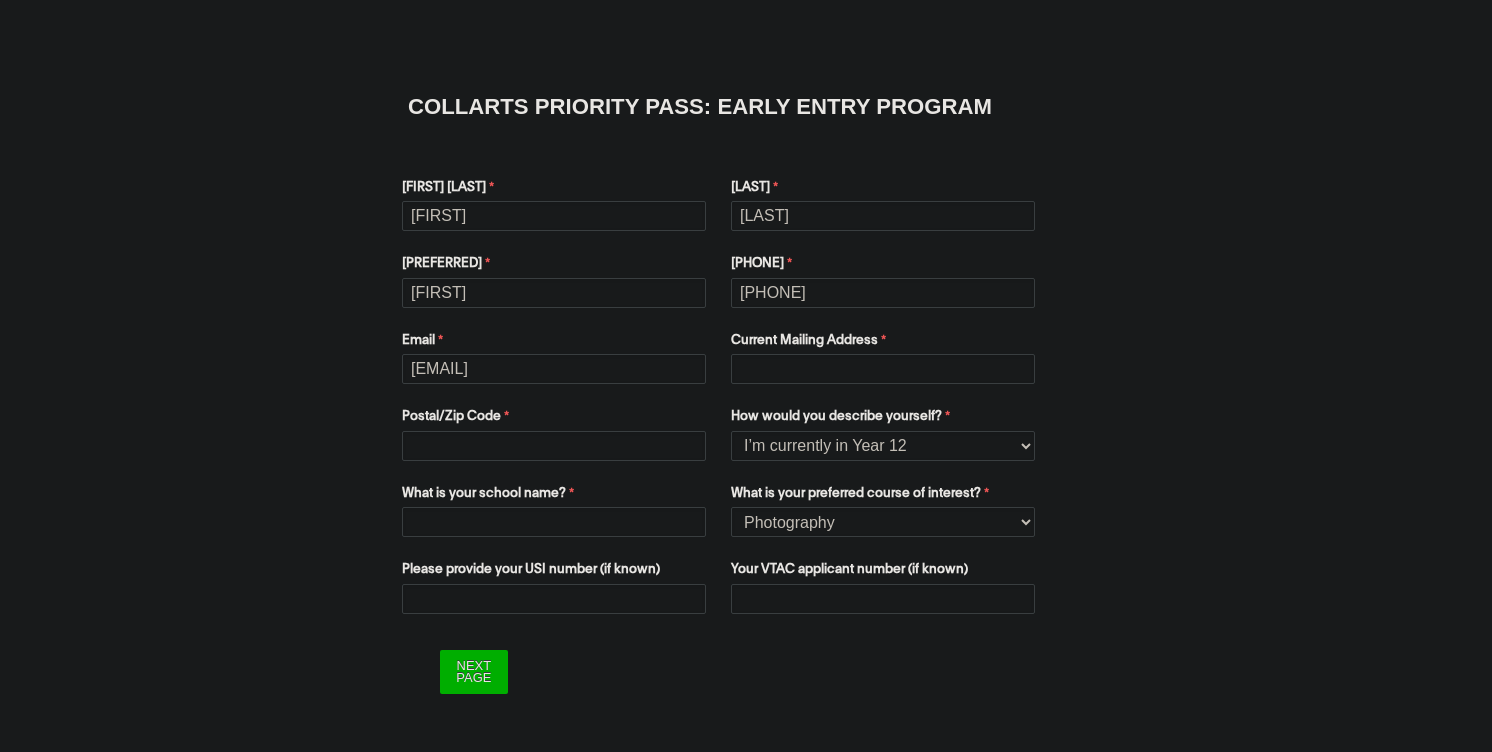 click on "Current Mailing Address" at bounding box center [885, 358] 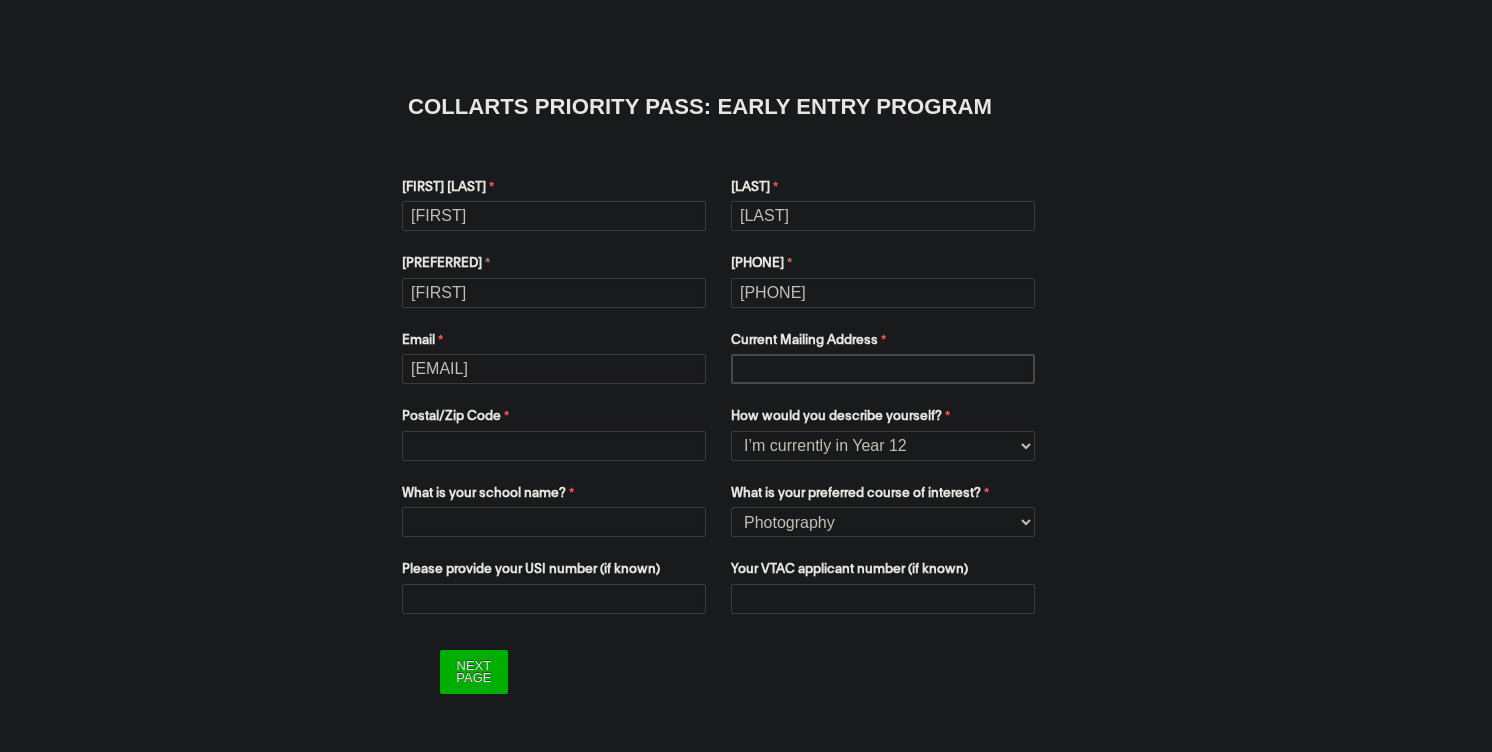 click on "Current Mailing Address" at bounding box center [883, 369] 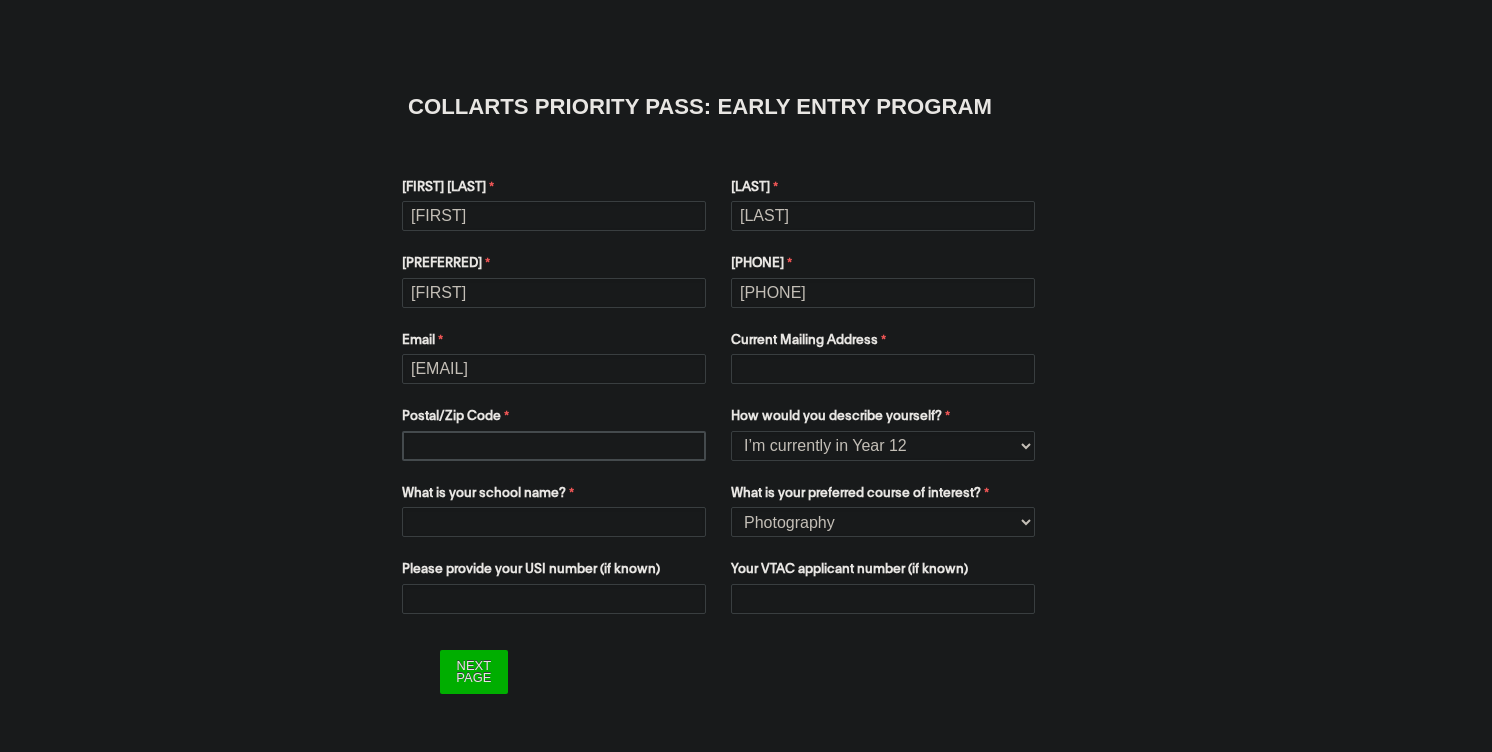 click on "Postal/Zip Code" at bounding box center (554, 446) 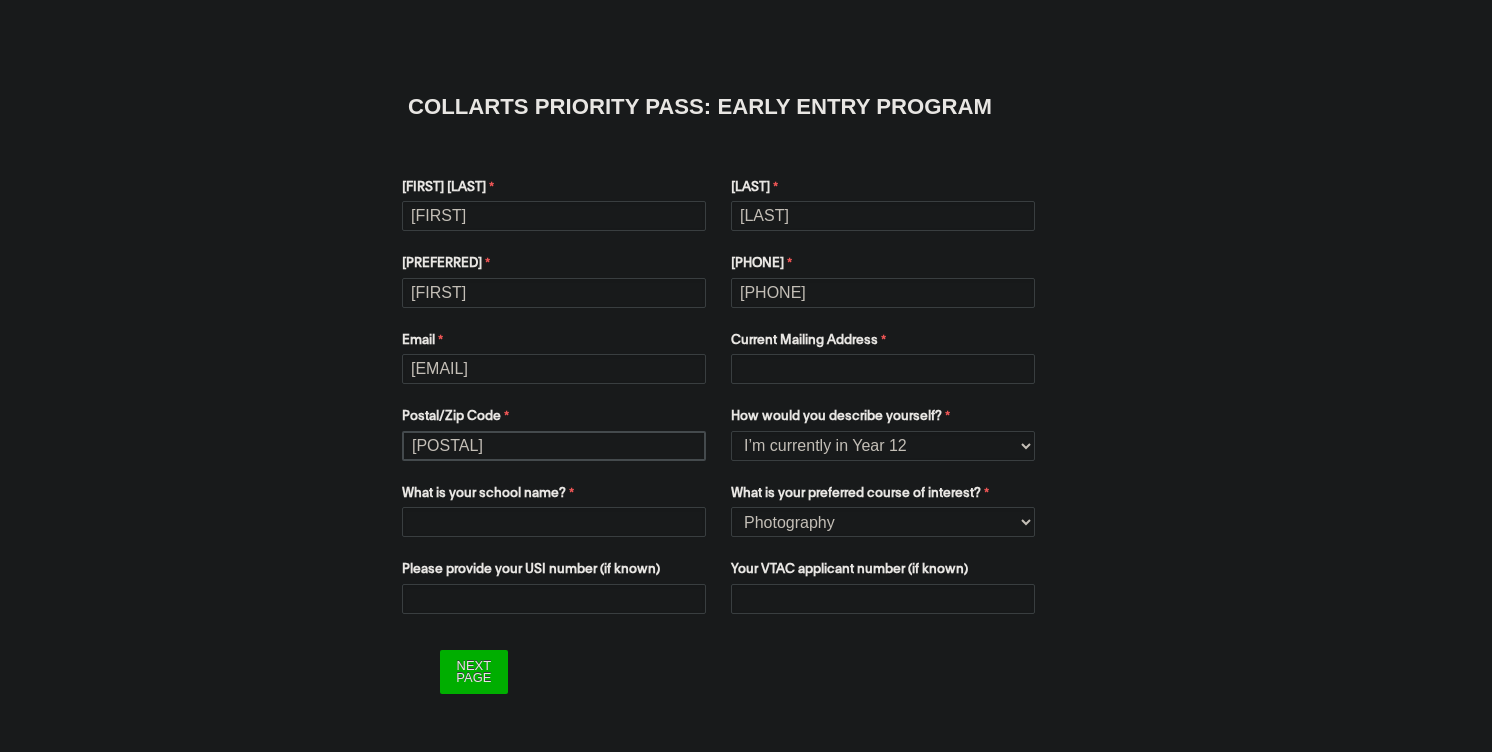 type on "[POSTAL]" 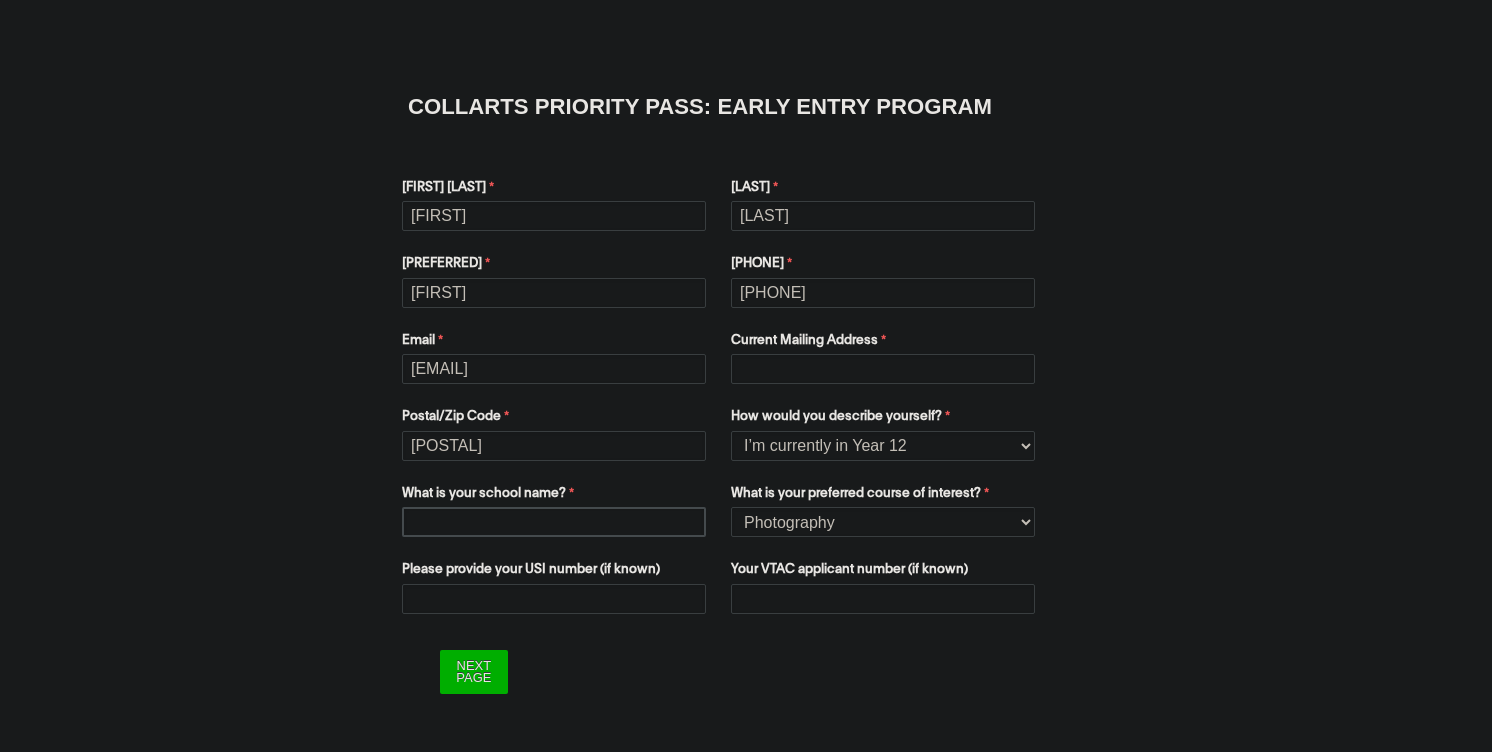 click on "What is your school name?" at bounding box center [554, 522] 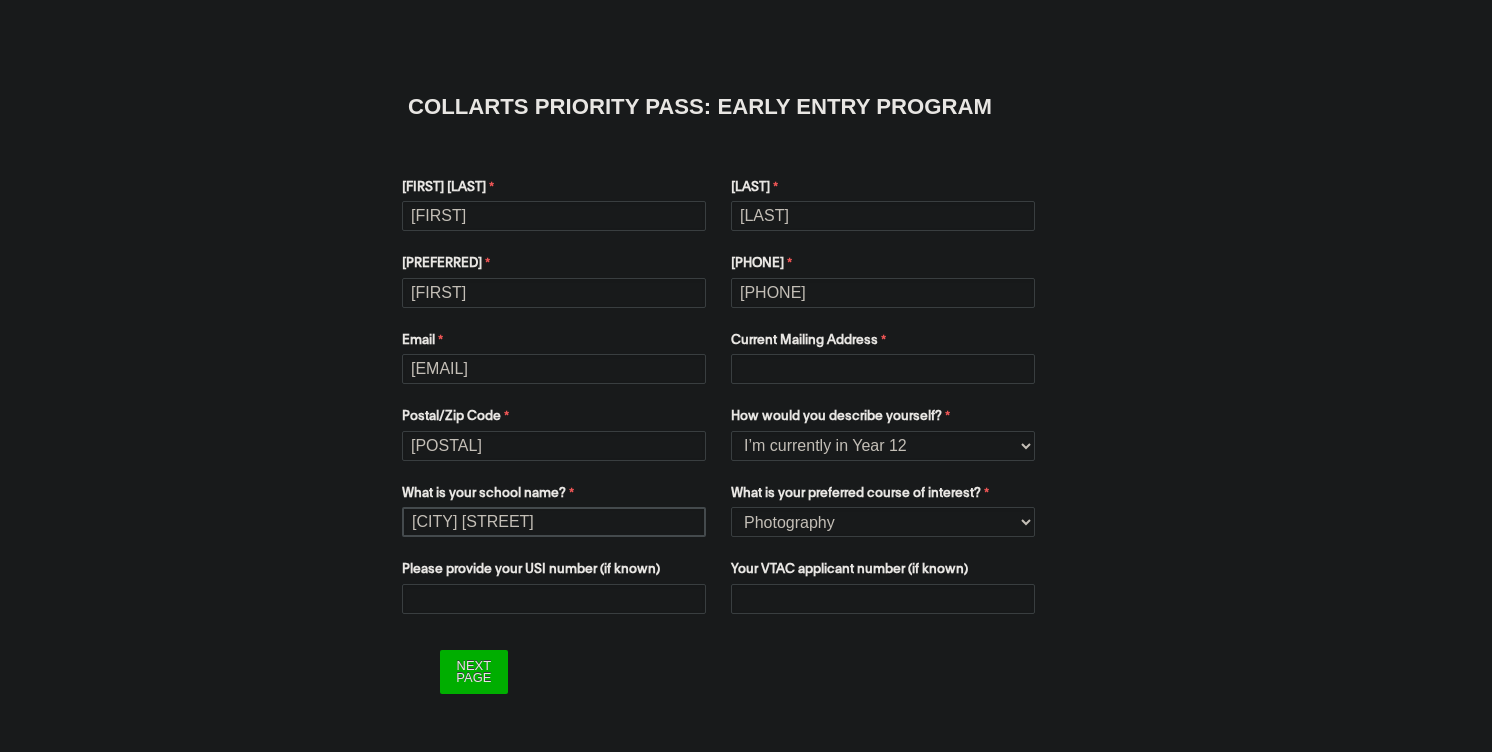 type on "[CITY] [STREET]" 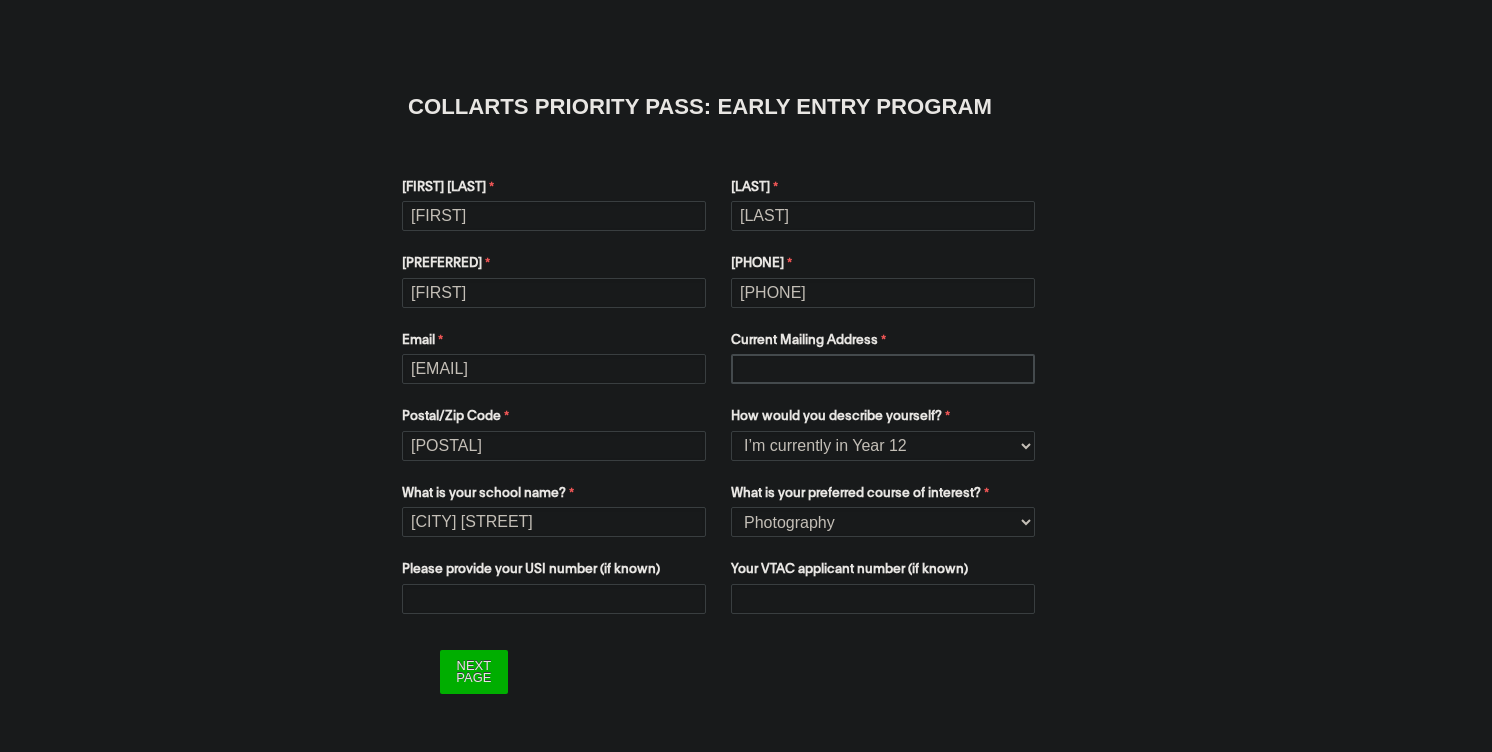 click on "Current Mailing Address" at bounding box center (883, 369) 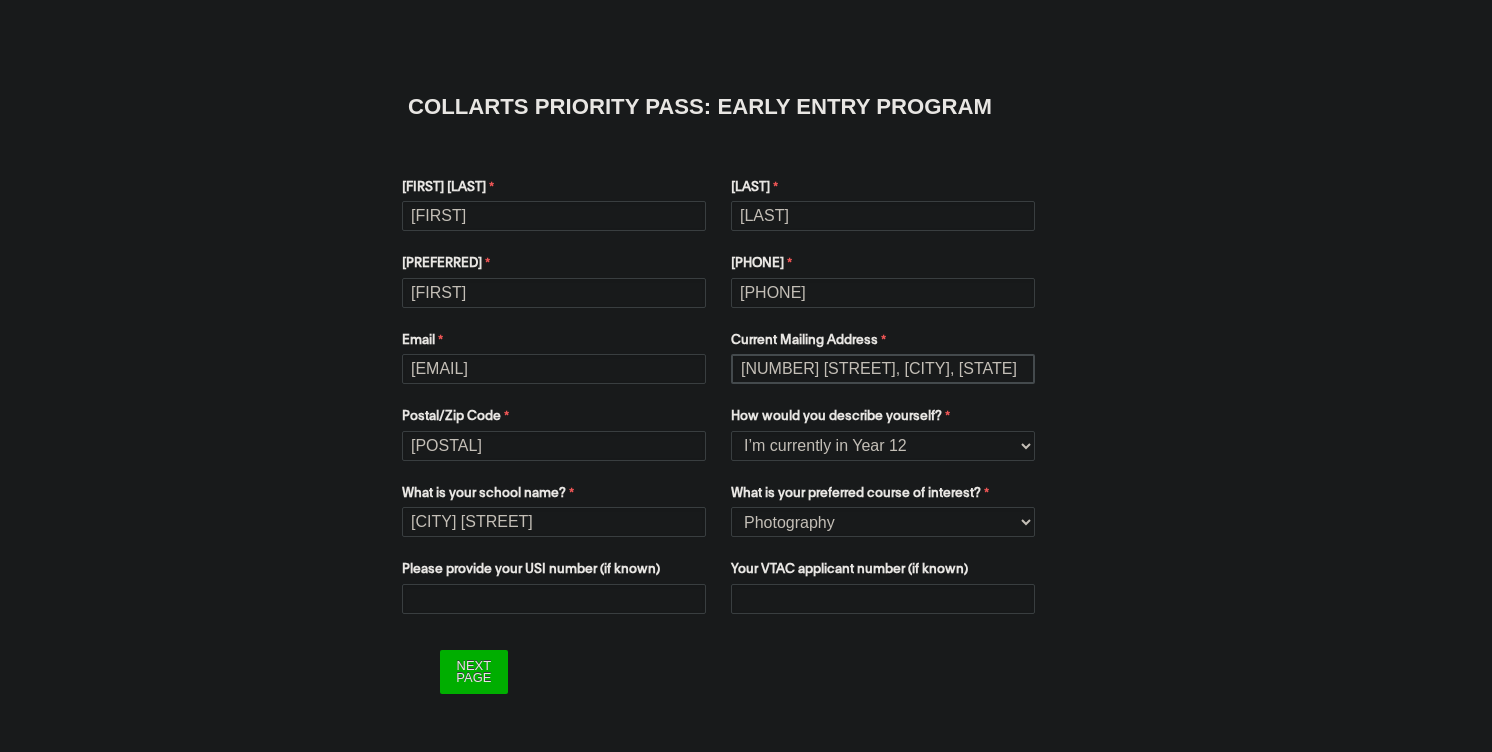 type on "[NUMBER] [STREET], [CITY], [STATE]" 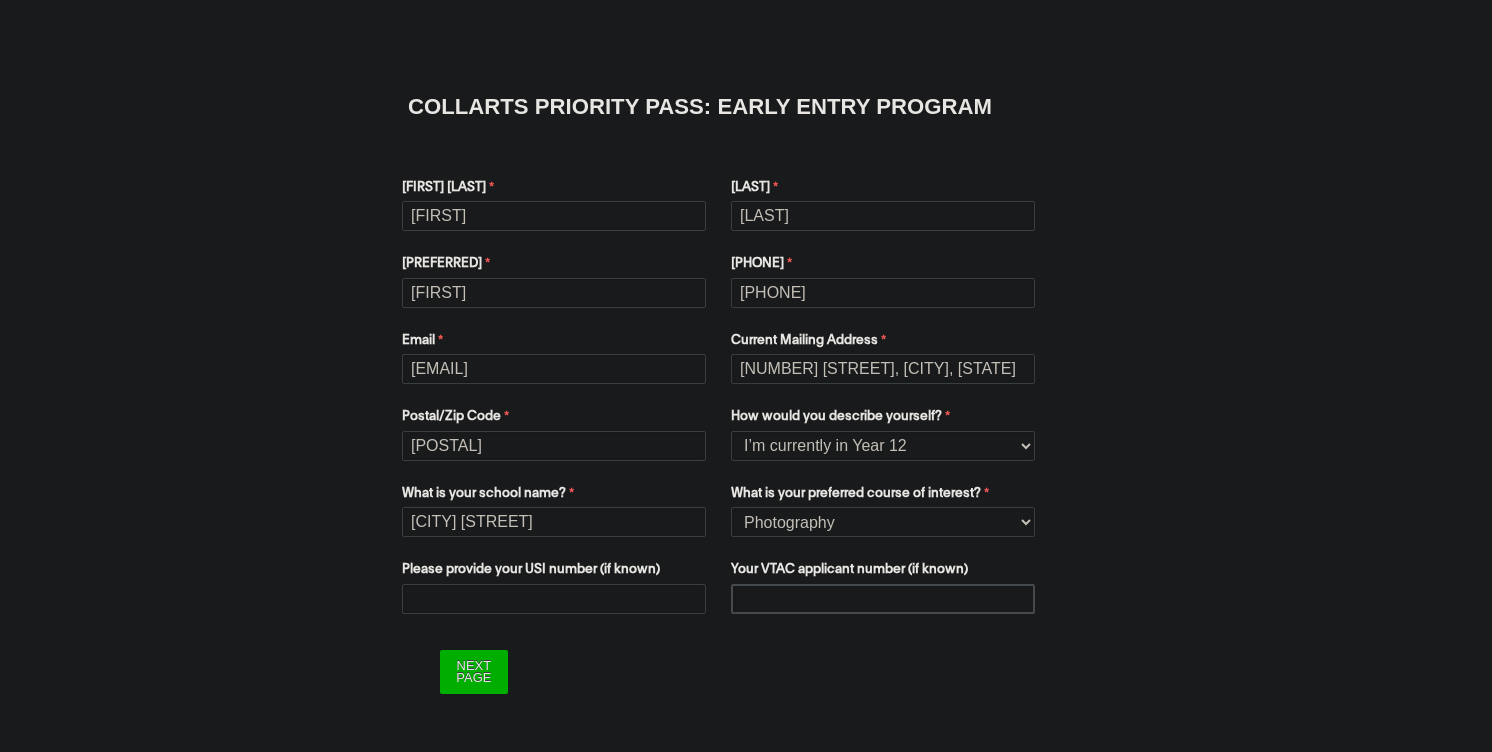 click on "Your VTAC applicant number (if known)" at bounding box center [883, 599] 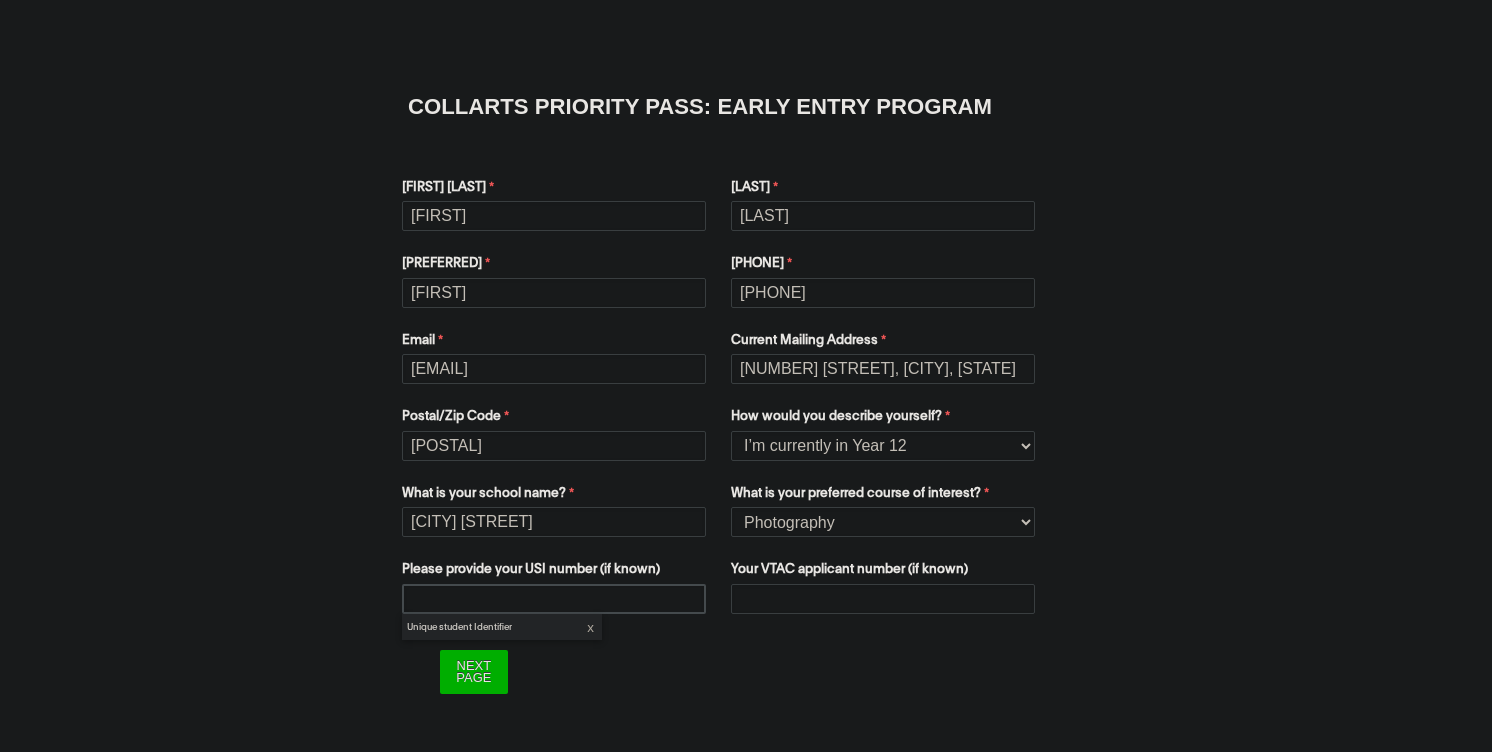 click on "Please provide your USI number (if known)" at bounding box center [554, 599] 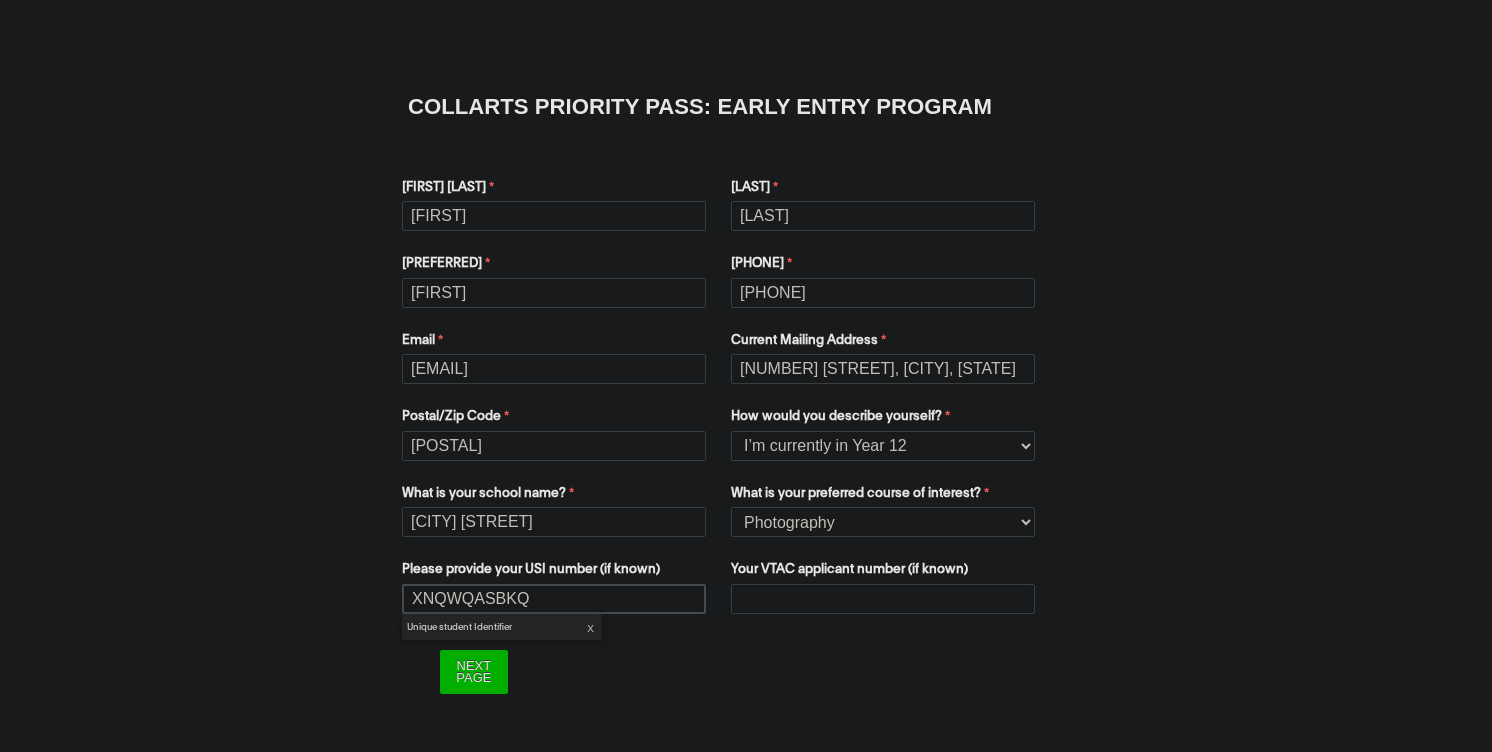 type on "XNQWQASBKQ" 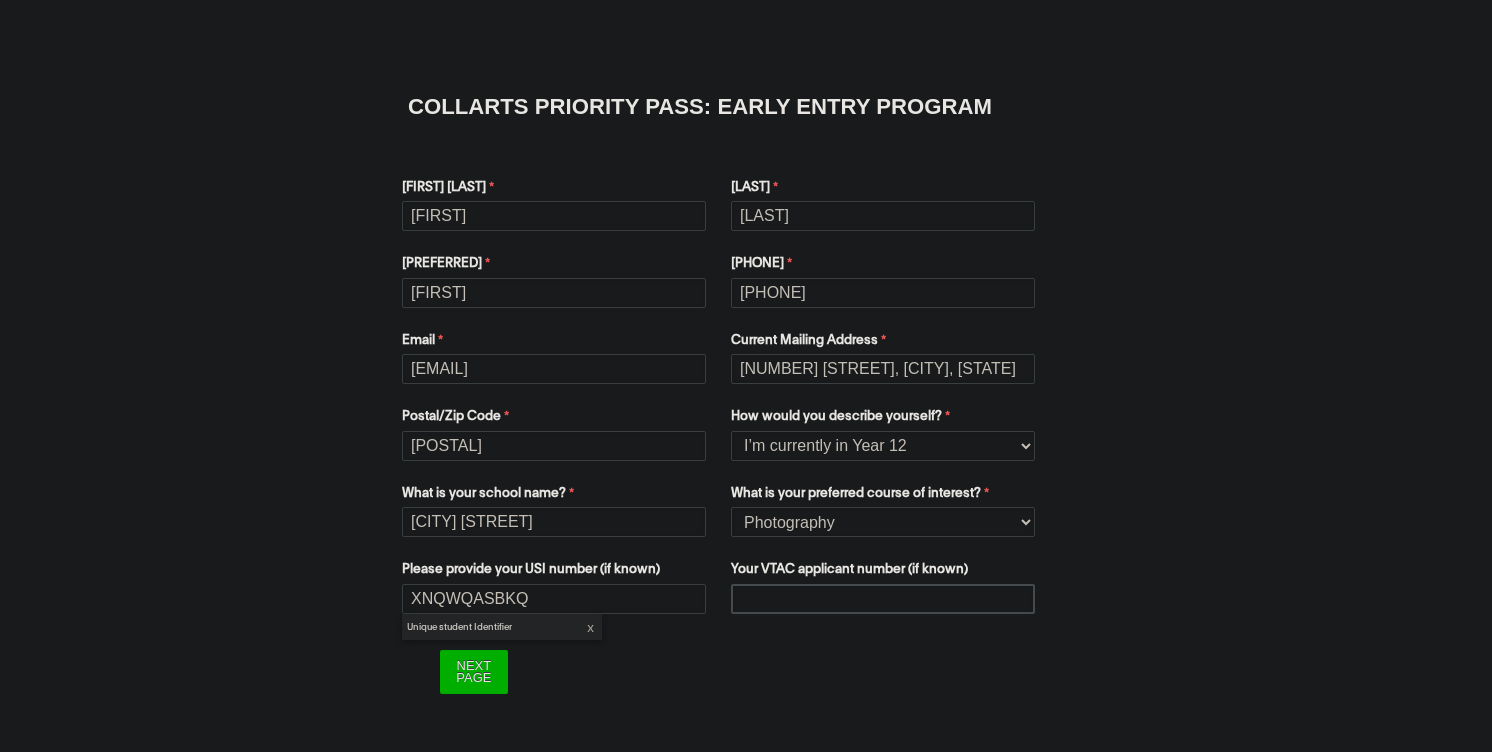 click on "Your VTAC applicant number (if known)" at bounding box center [883, 599] 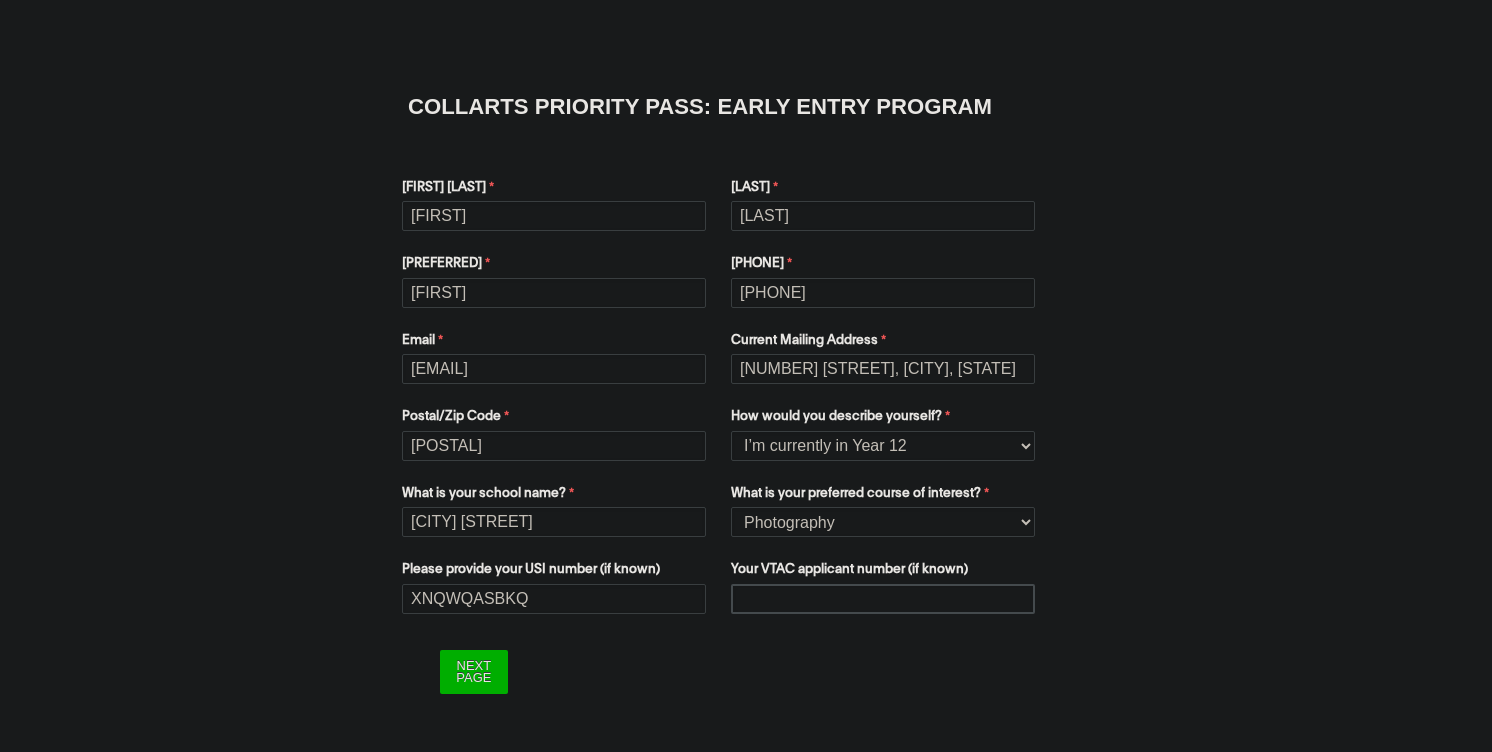 paste on "[LICENSE]" 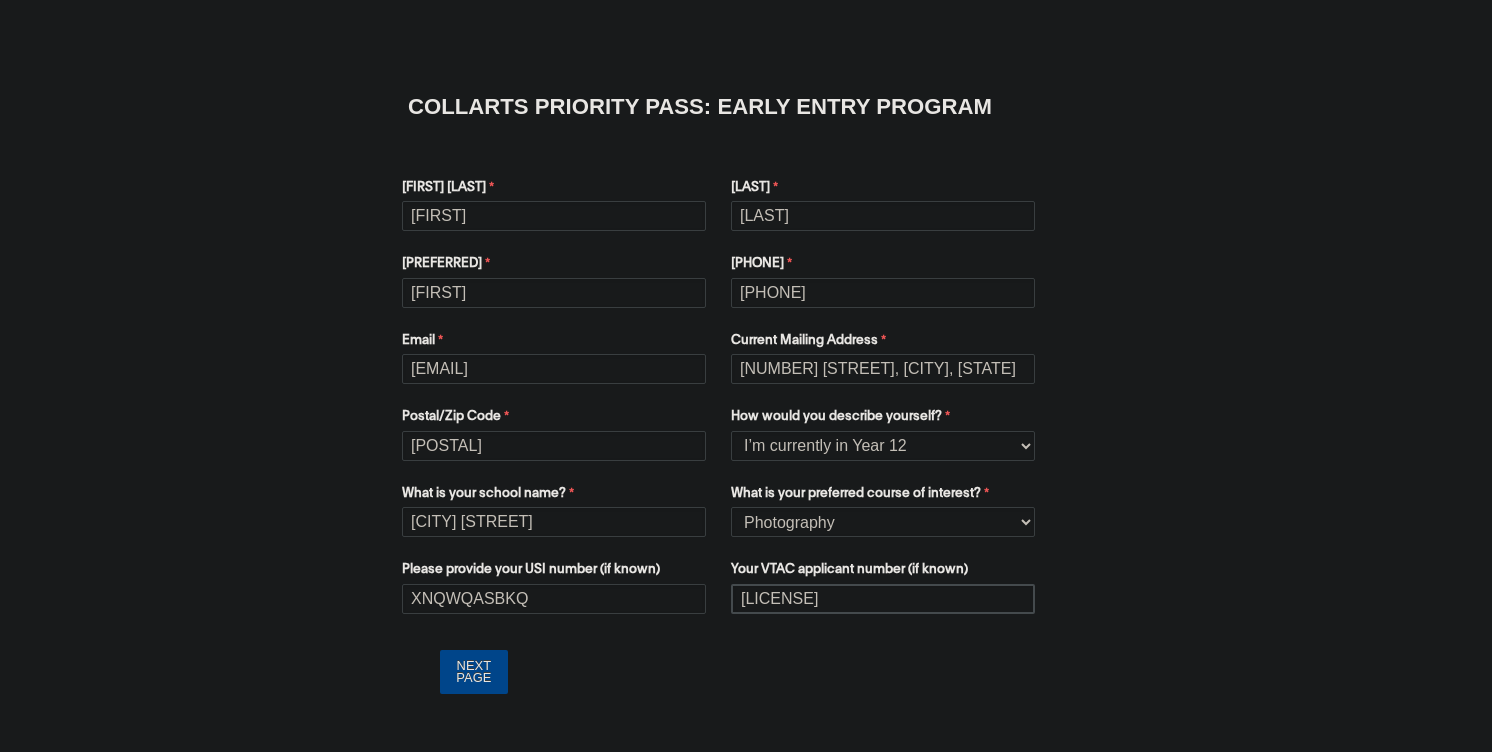 type on "[LICENSE]" 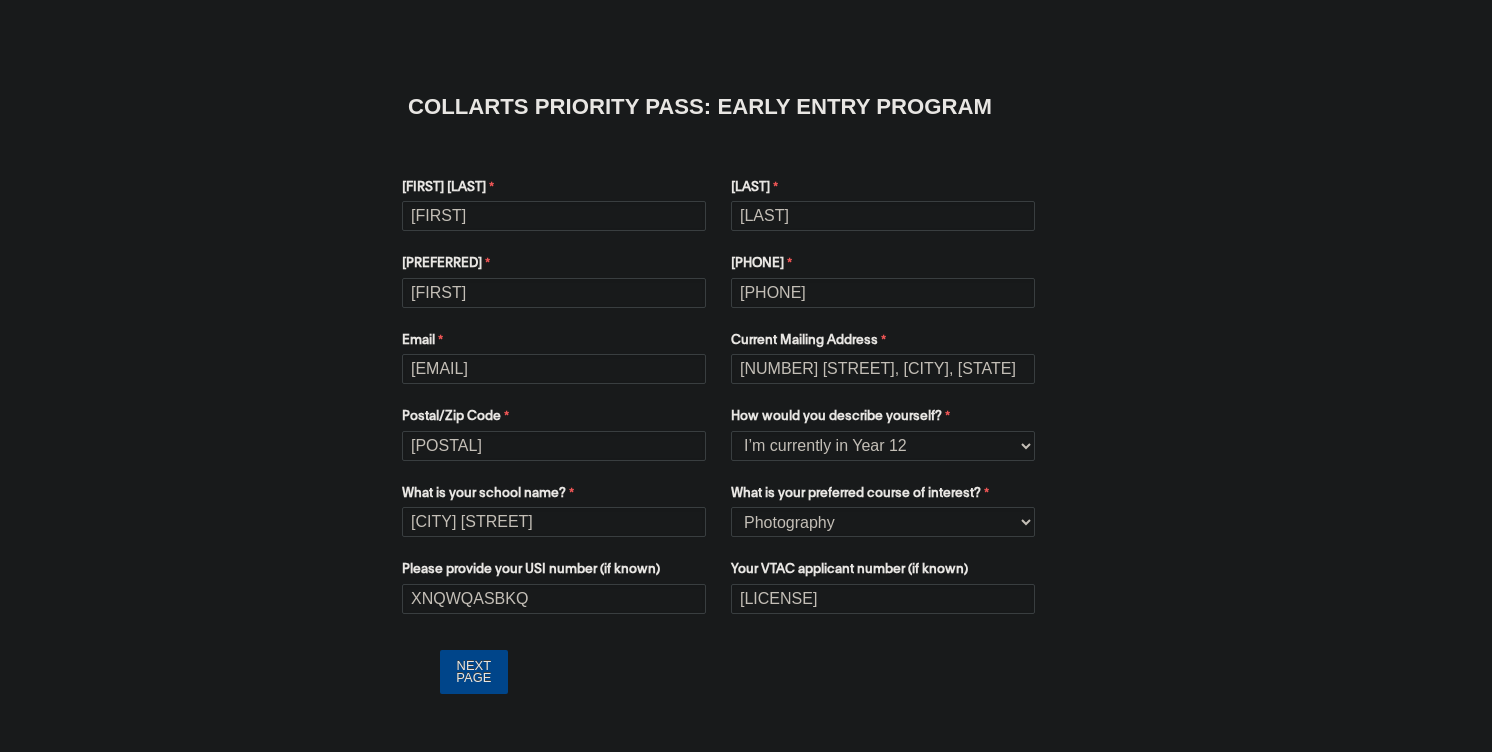 click on "Next Page" at bounding box center (473, 671) 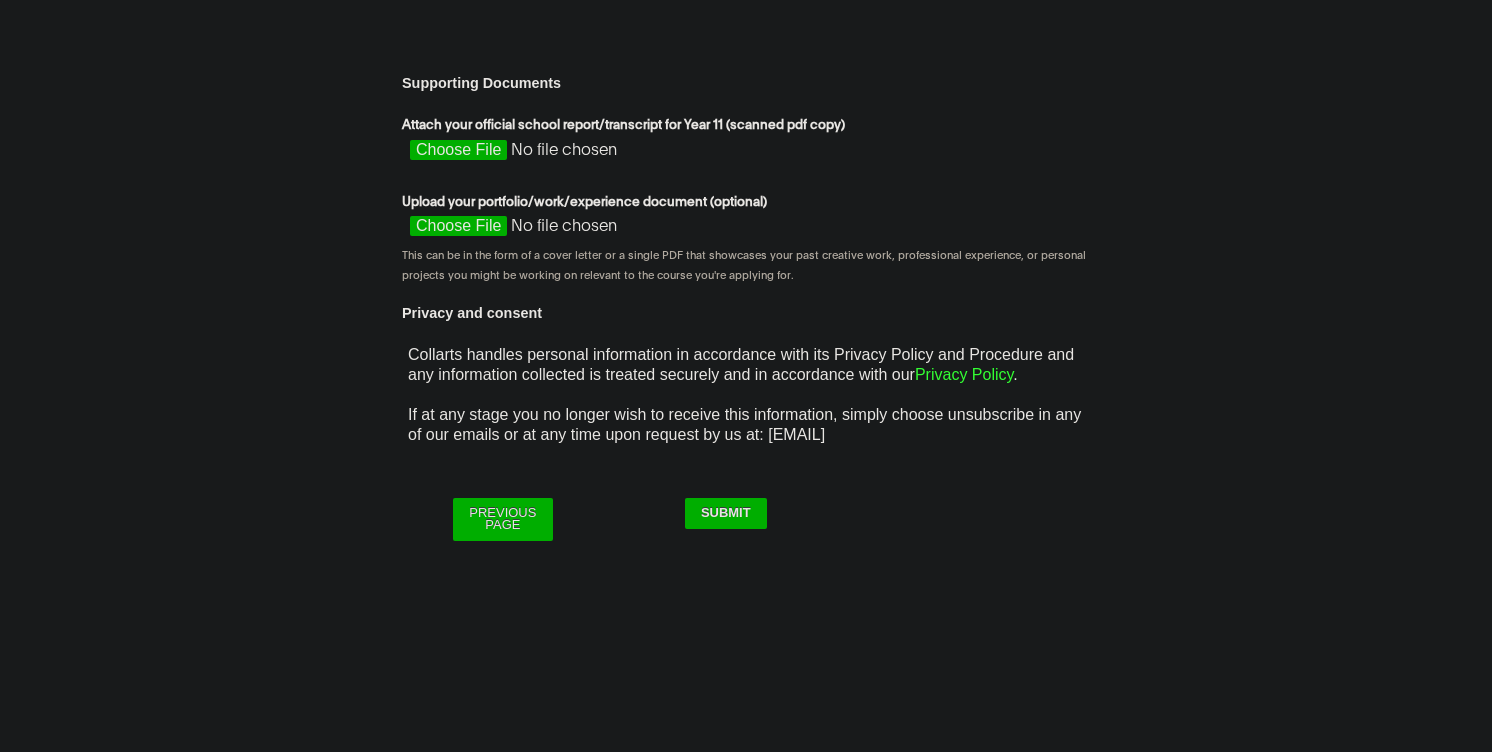 click on "Attach your official school report/transcript for Year 11 (scanned pdf copy)" at bounding box center [580, 155] 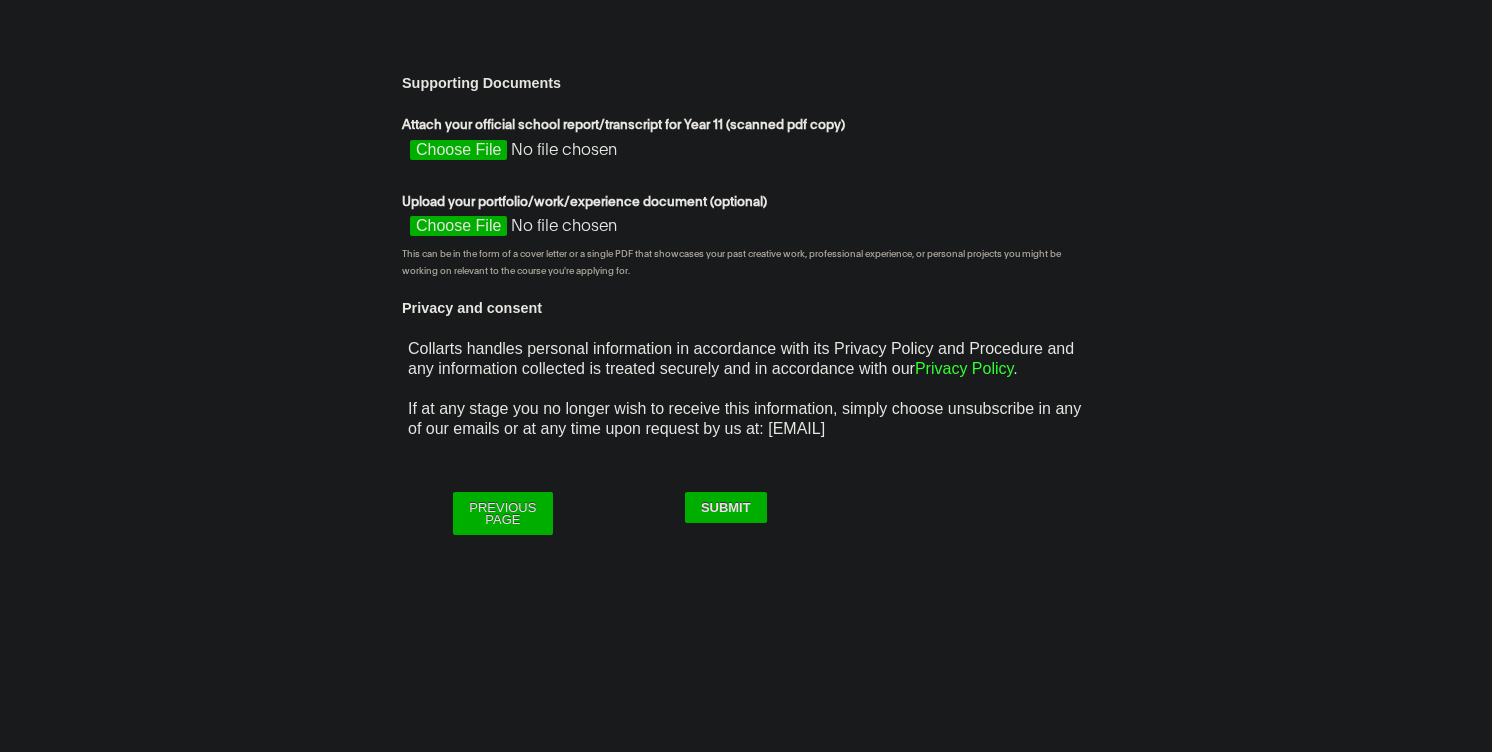 type on "C:\fakepath\pptA365.pptm  -  AutoRecovered.pptm" 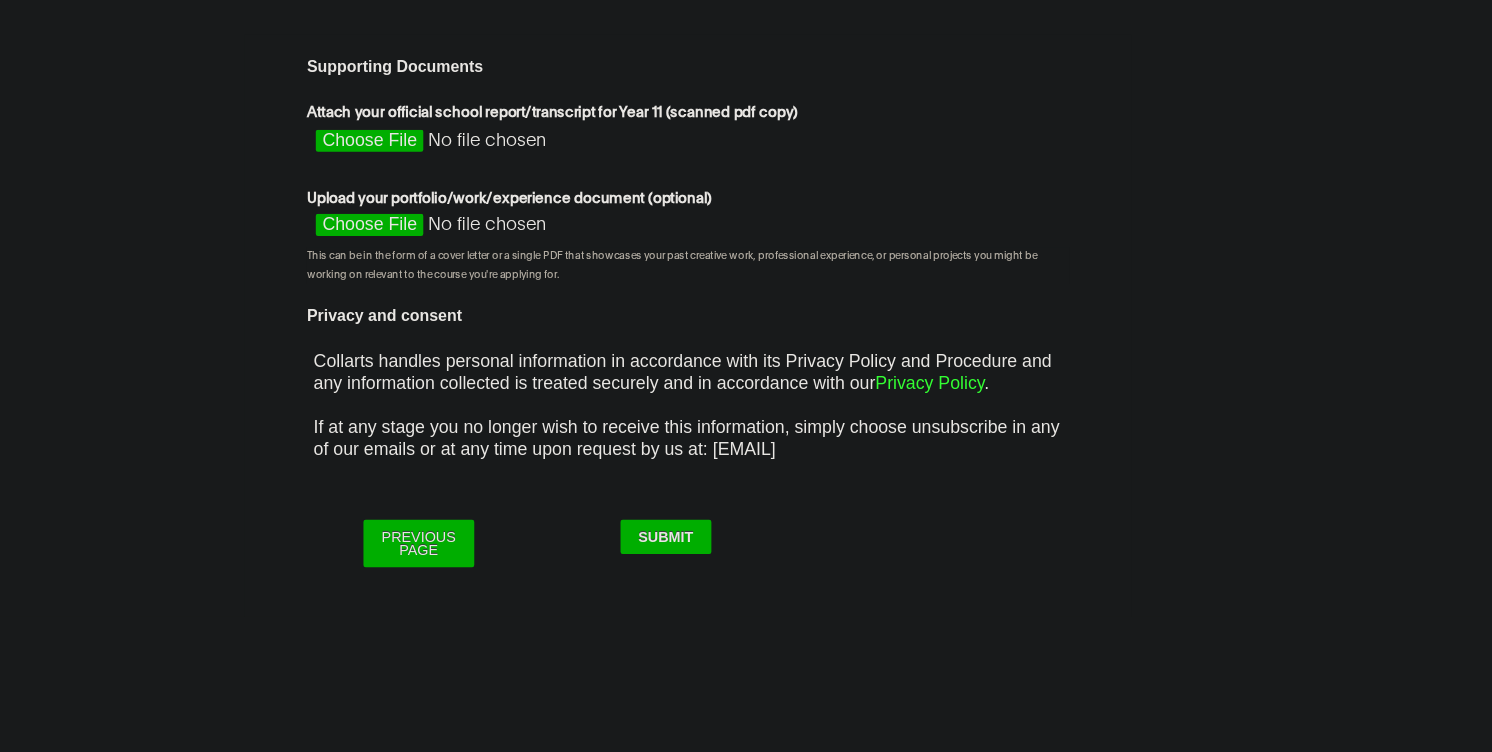 click on "Upload your portfolio/work/experience document (optional)" at bounding box center [580, 231] 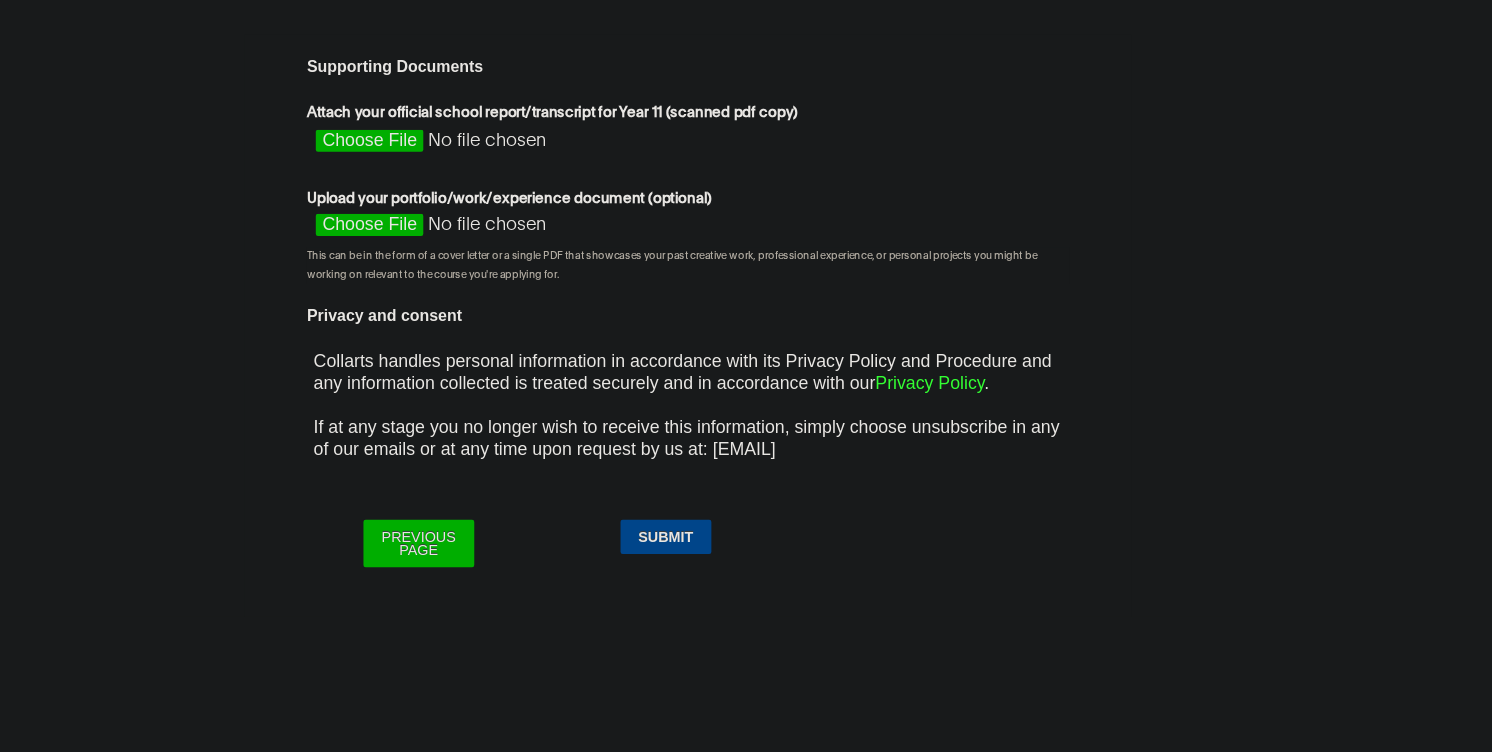 click on "Submit" at bounding box center [726, 507] 